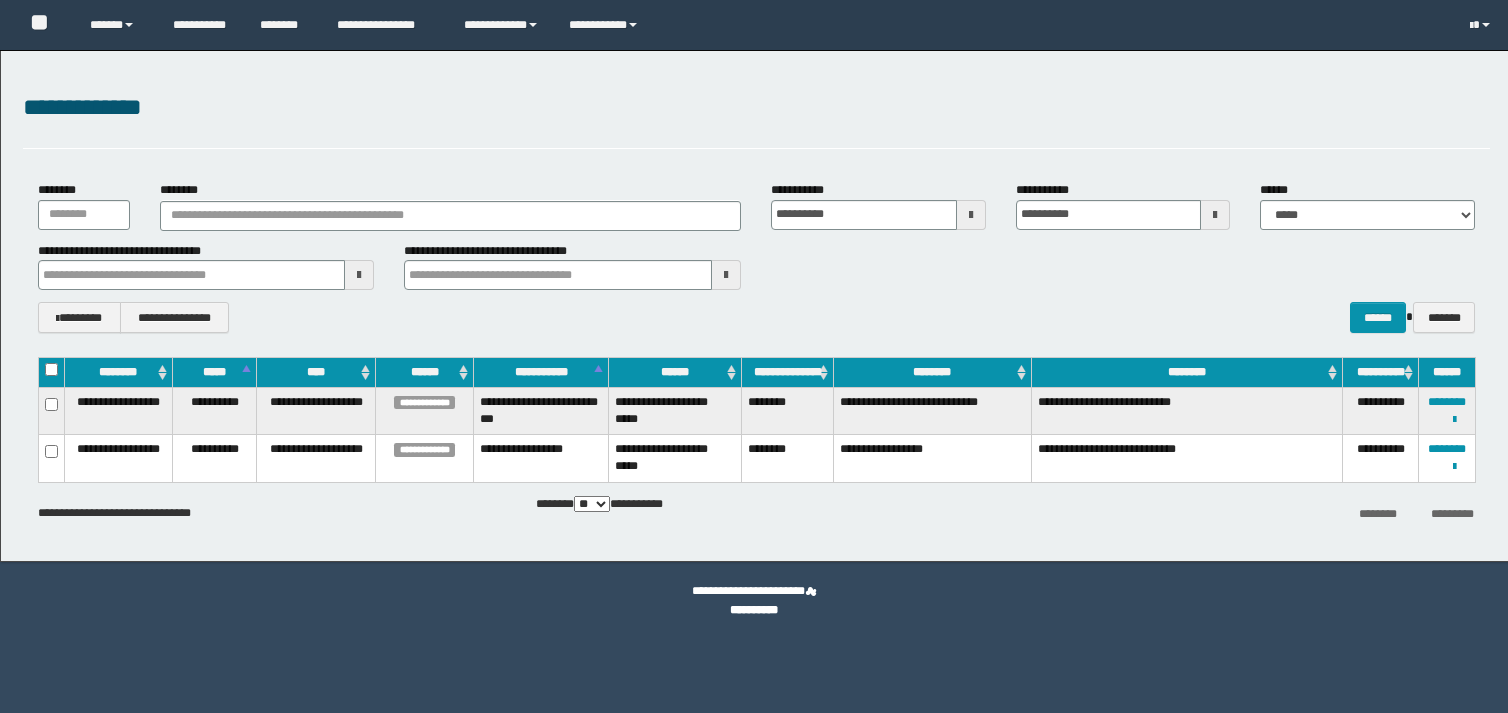 scroll, scrollTop: 0, scrollLeft: 0, axis: both 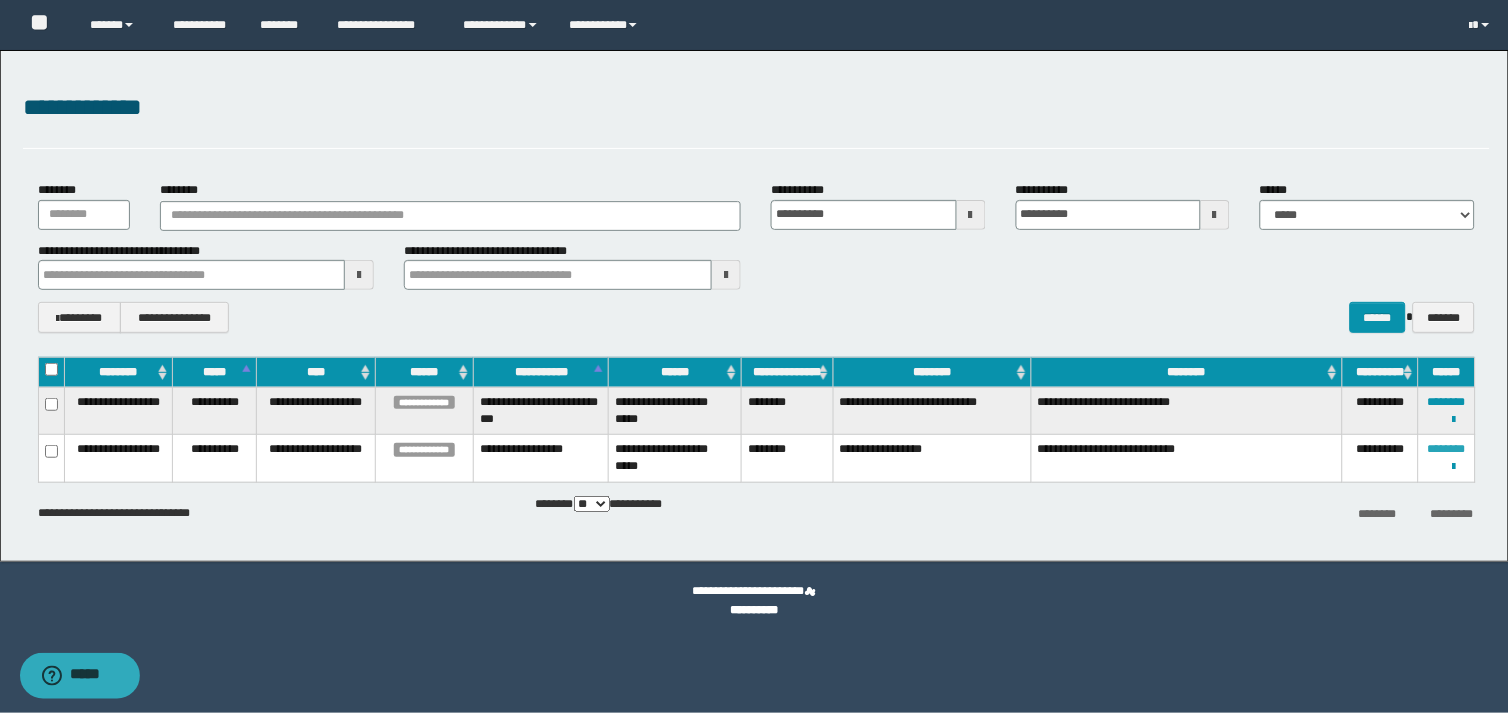 click on "********" at bounding box center (1447, 449) 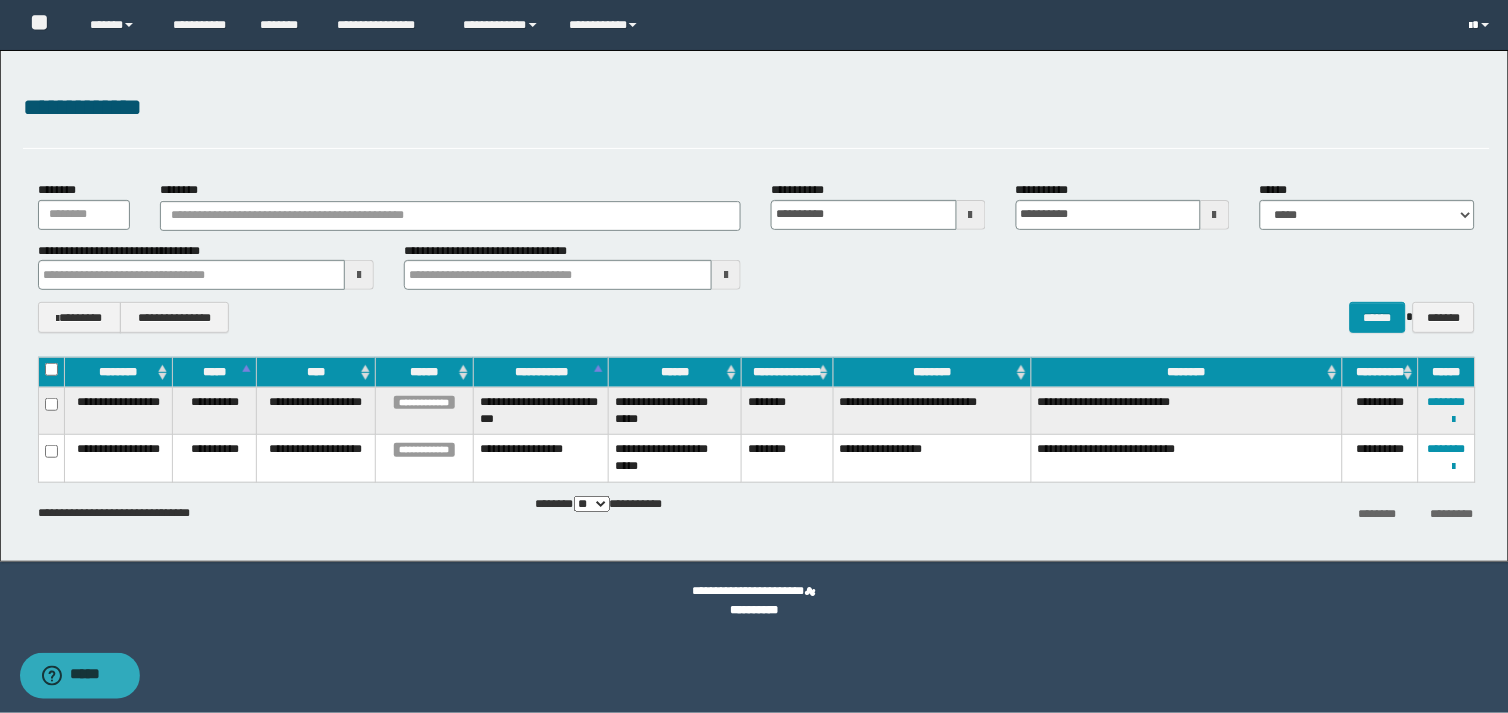 click at bounding box center [1482, 25] 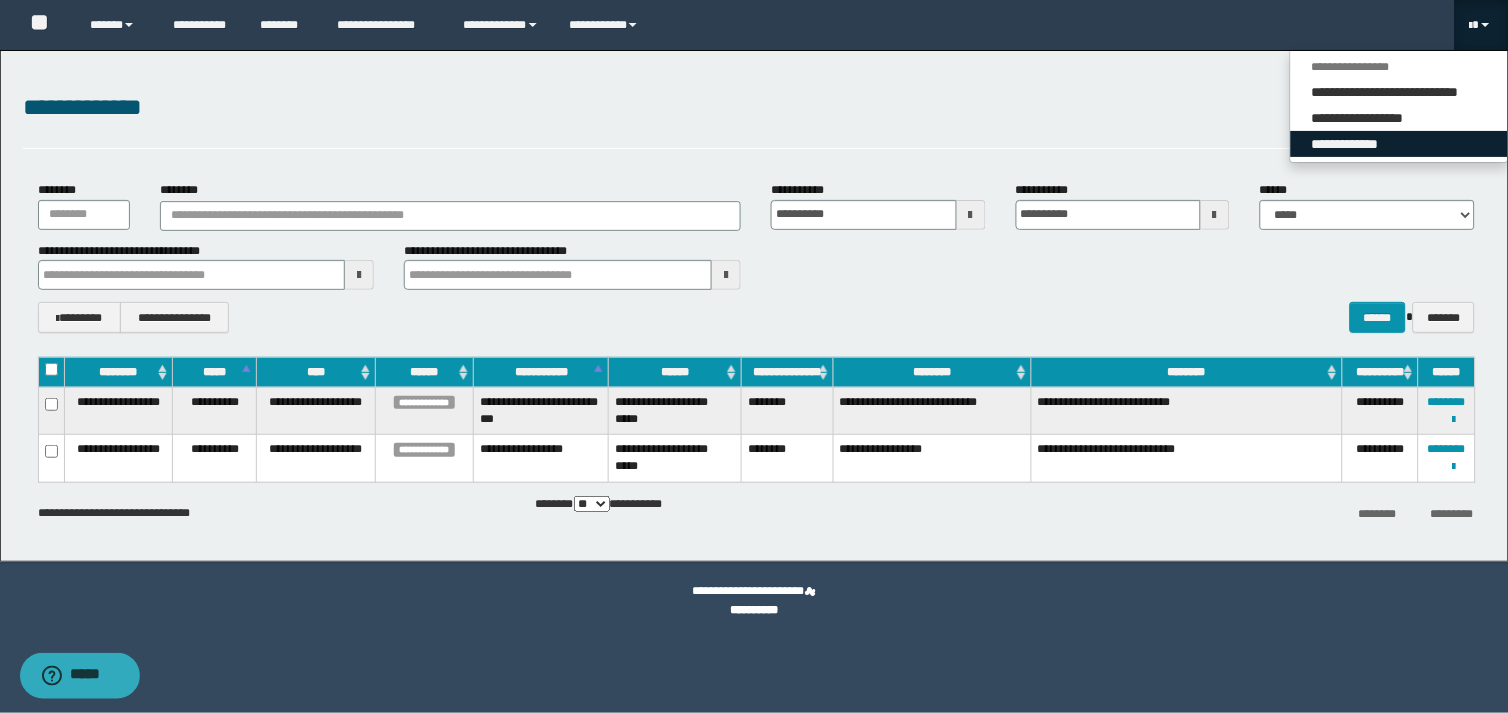 click on "**********" at bounding box center (1399, 144) 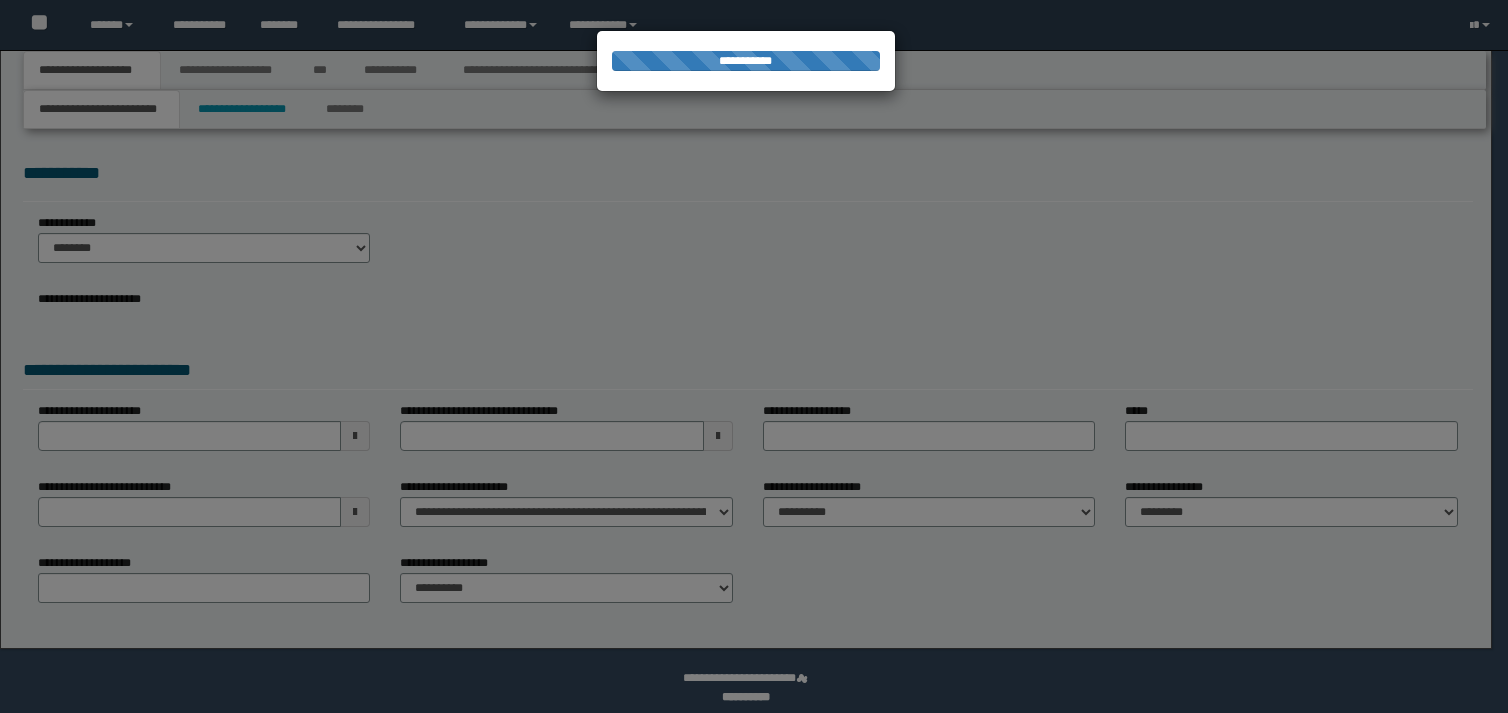 scroll, scrollTop: 0, scrollLeft: 0, axis: both 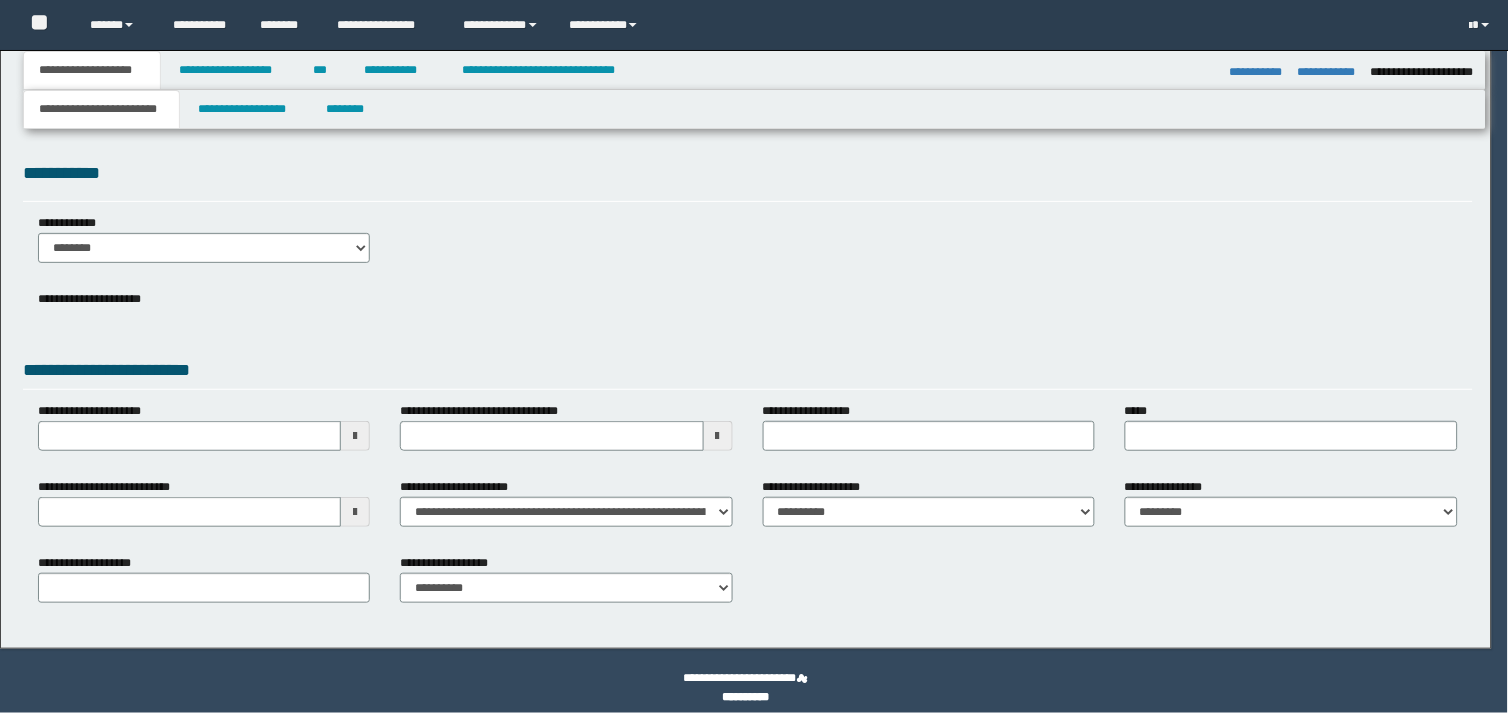 select on "**" 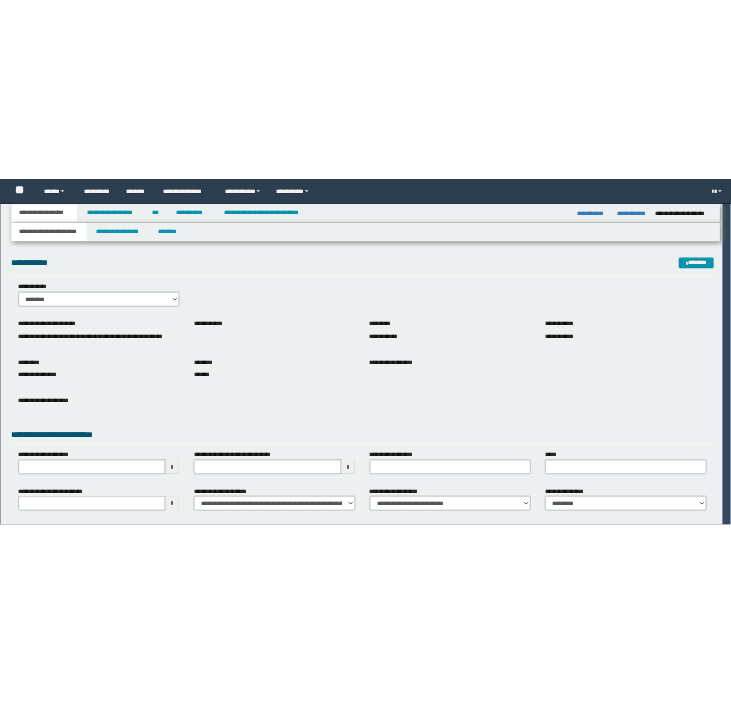 scroll, scrollTop: 0, scrollLeft: 0, axis: both 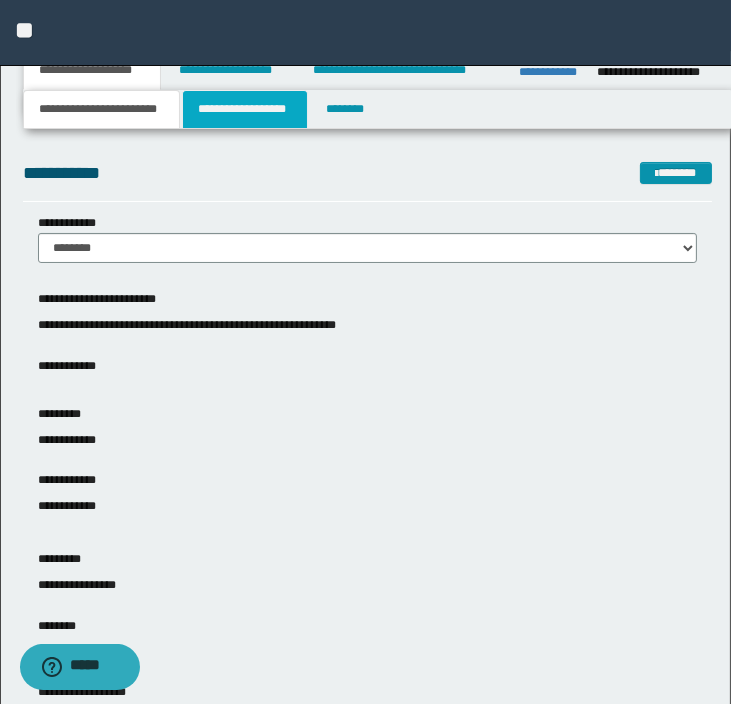 drag, startPoint x: 275, startPoint y: 121, endPoint x: 275, endPoint y: 140, distance: 19 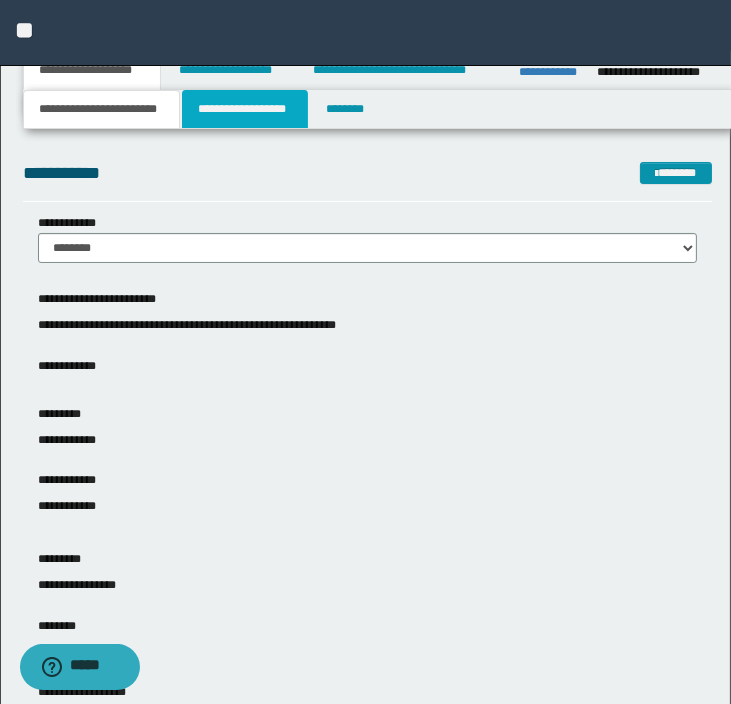 click on "**********" at bounding box center [245, 109] 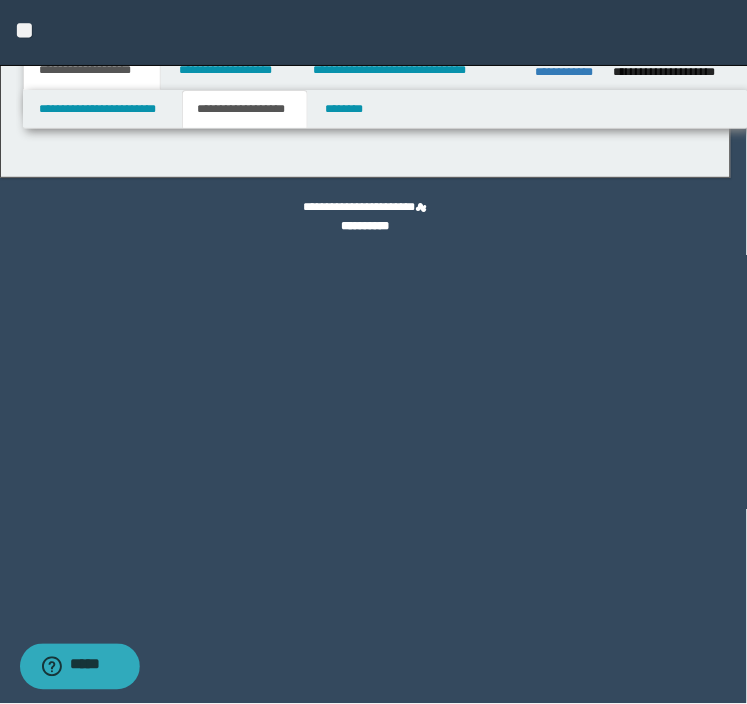type on "********" 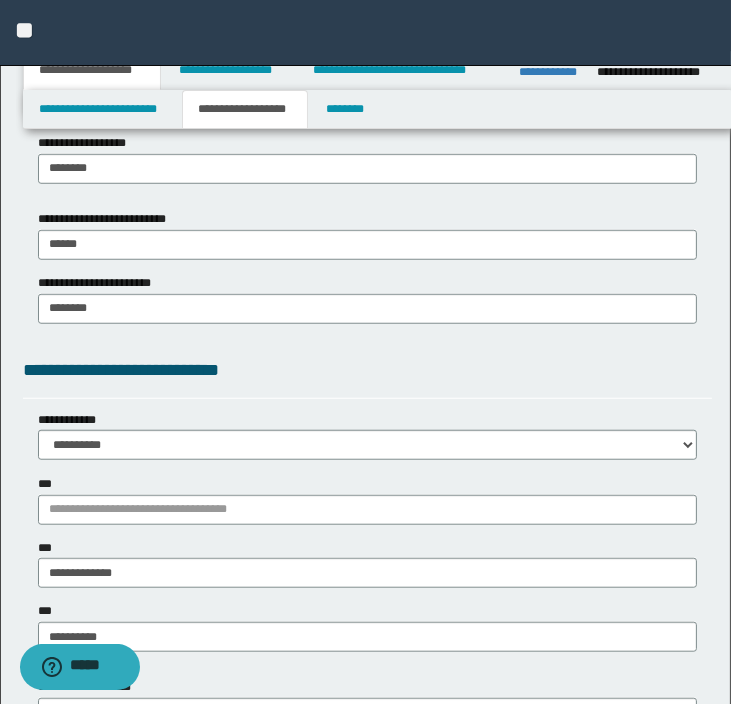 scroll, scrollTop: 1333, scrollLeft: 0, axis: vertical 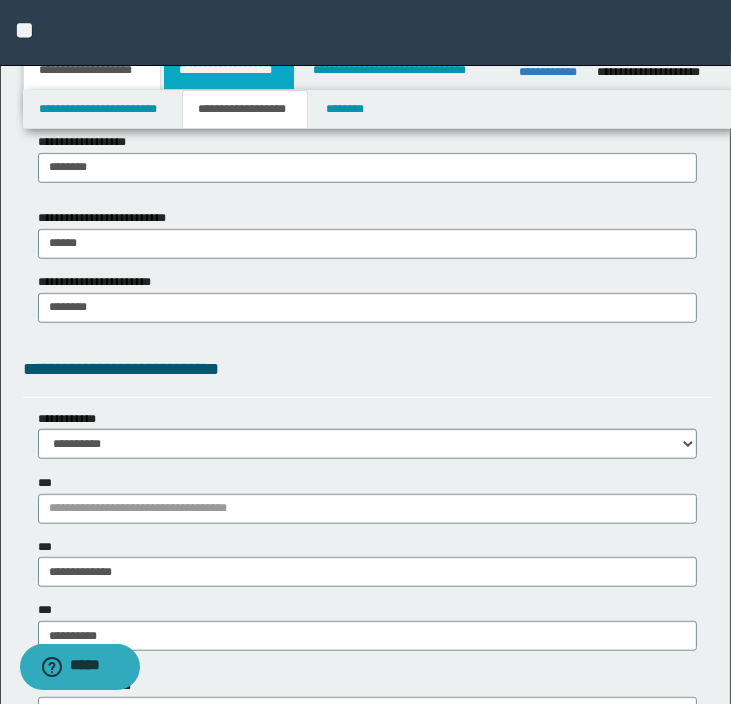 click on "**********" at bounding box center [229, 70] 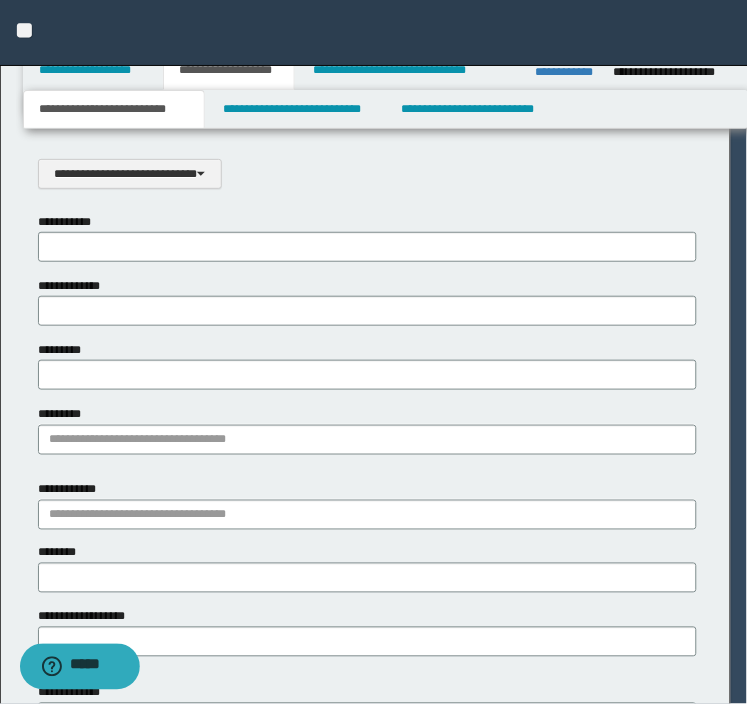 scroll, scrollTop: 0, scrollLeft: 0, axis: both 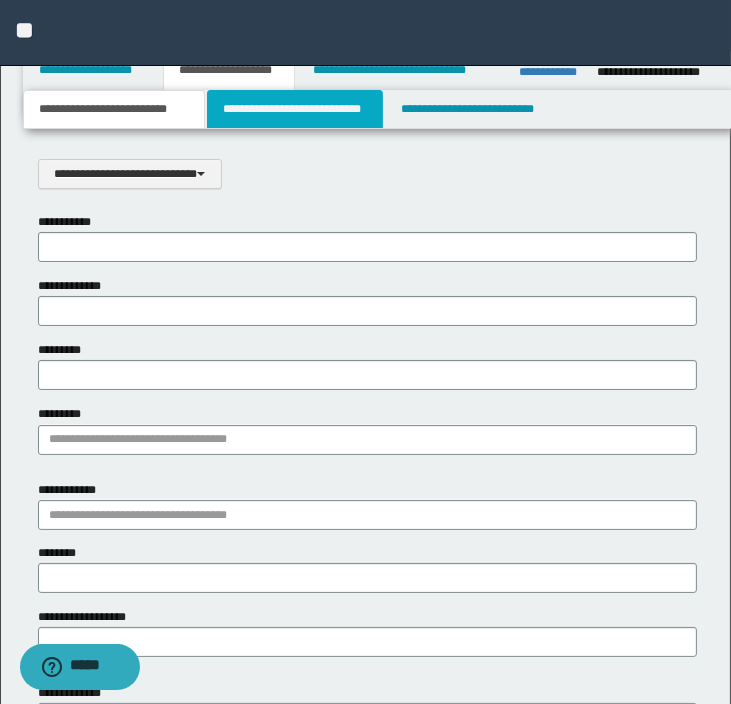 click on "**********" at bounding box center (295, 109) 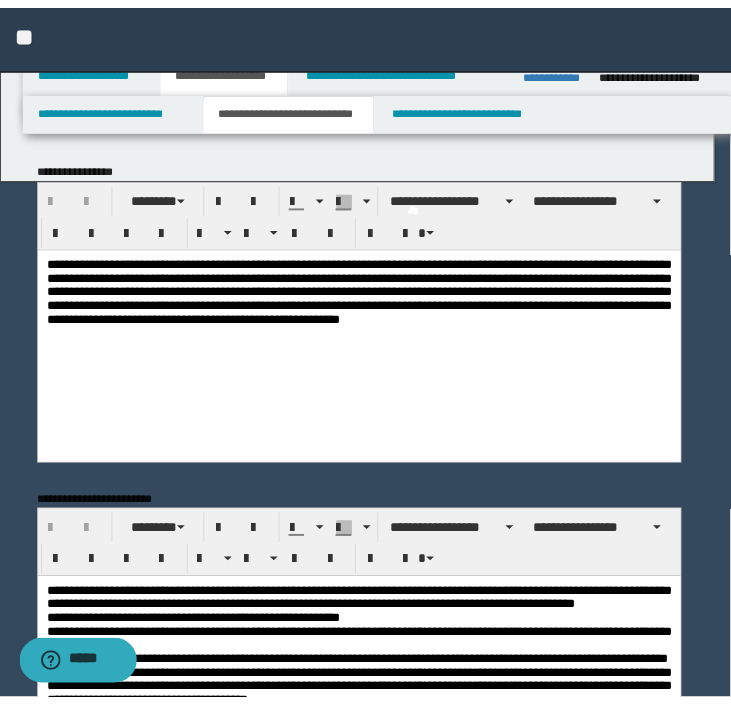 scroll, scrollTop: 0, scrollLeft: 0, axis: both 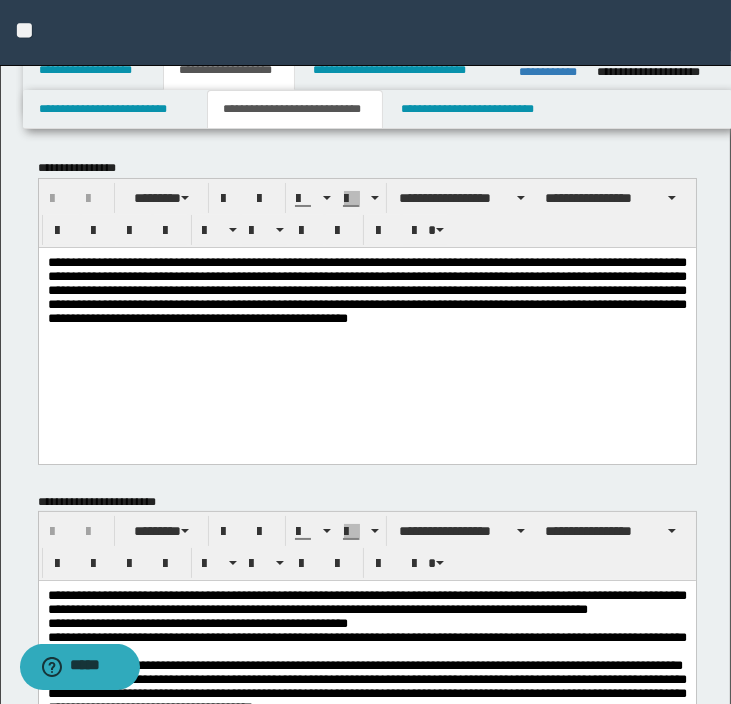 click on "**********" at bounding box center (366, 315) 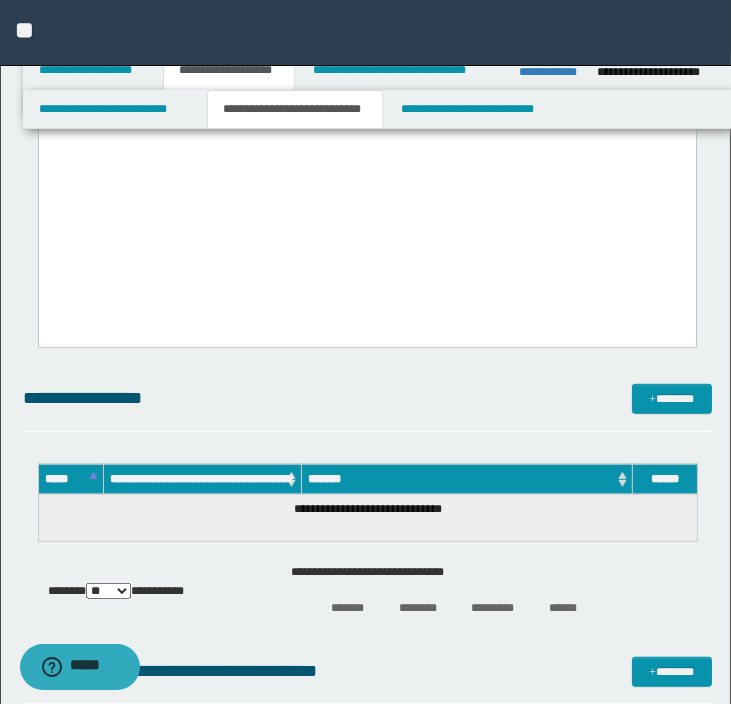 scroll, scrollTop: 1111, scrollLeft: 0, axis: vertical 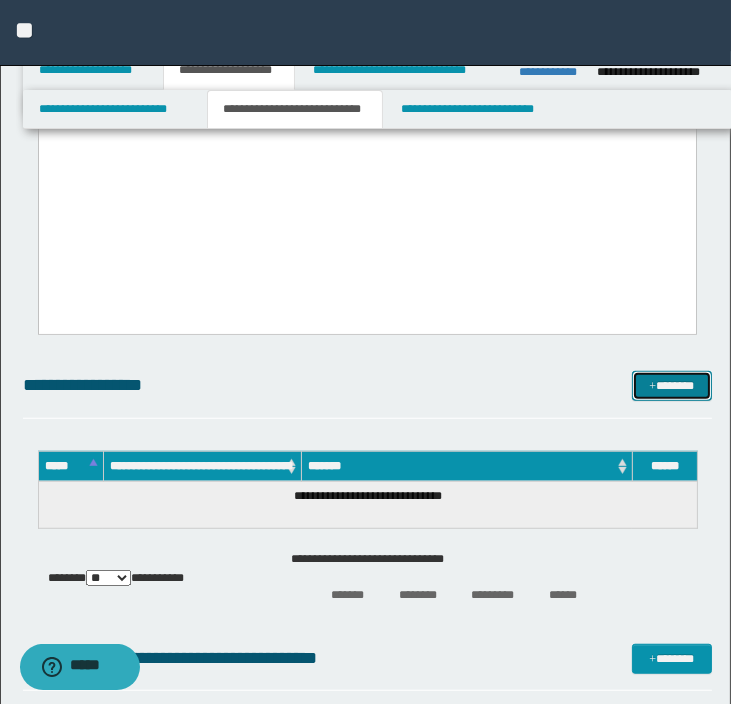 click on "*******" at bounding box center (672, 386) 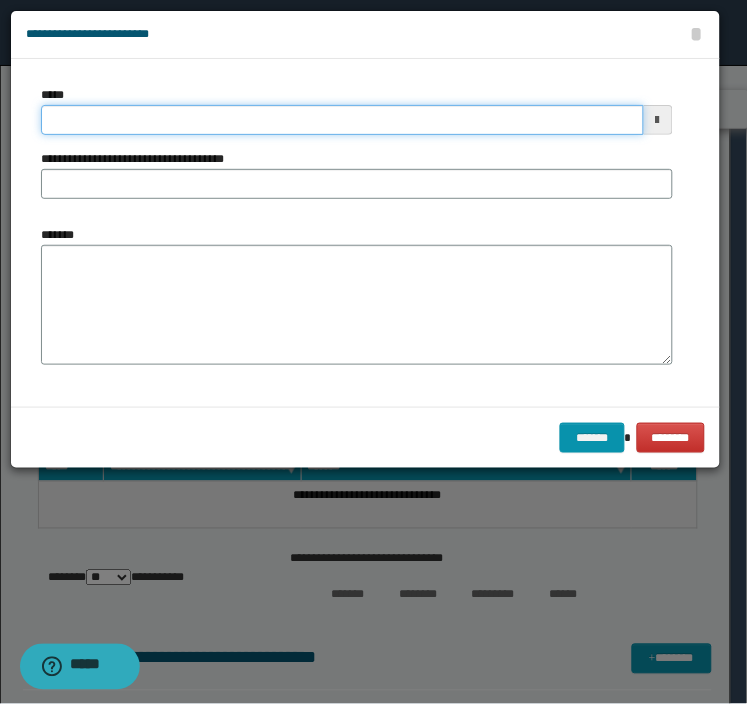 click on "*****" at bounding box center [342, 120] 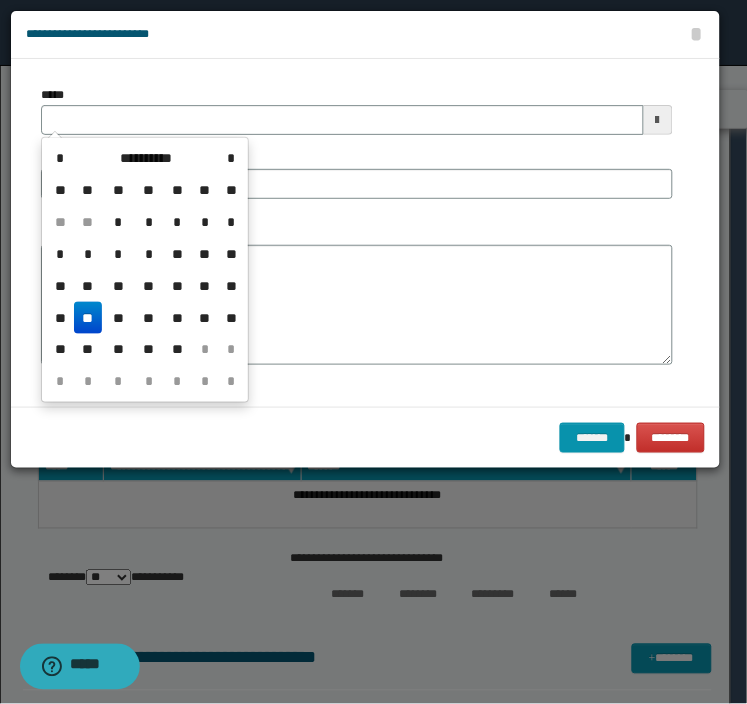 type 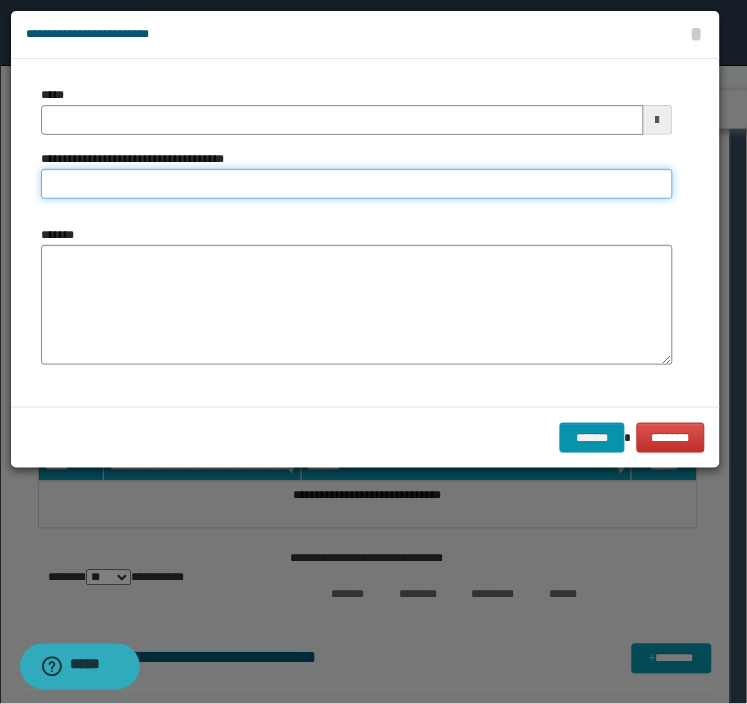click on "**********" at bounding box center (357, 184) 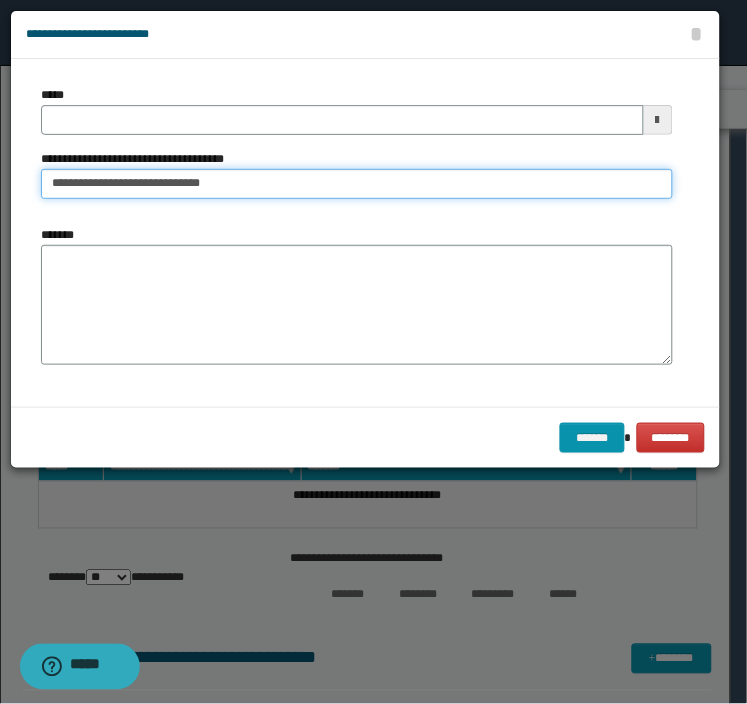 type on "**********" 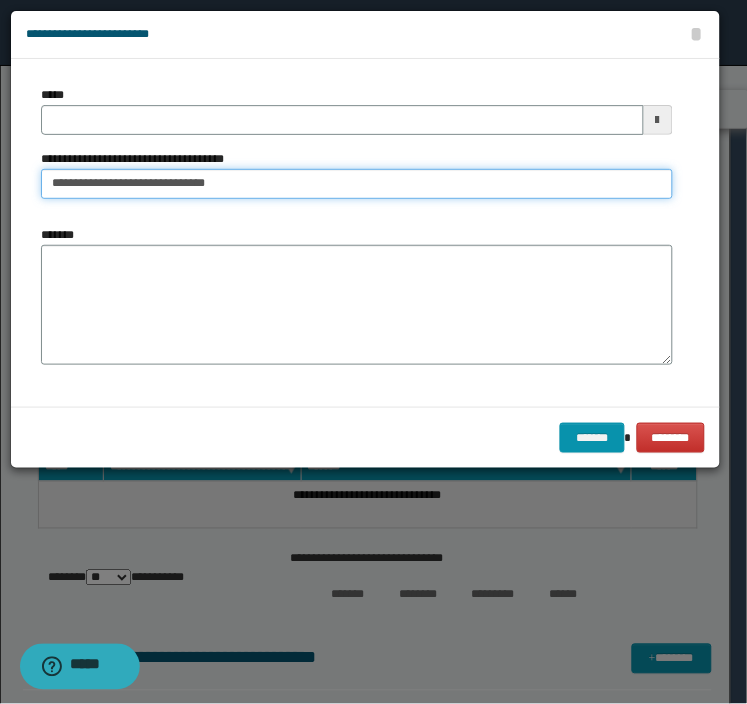 type 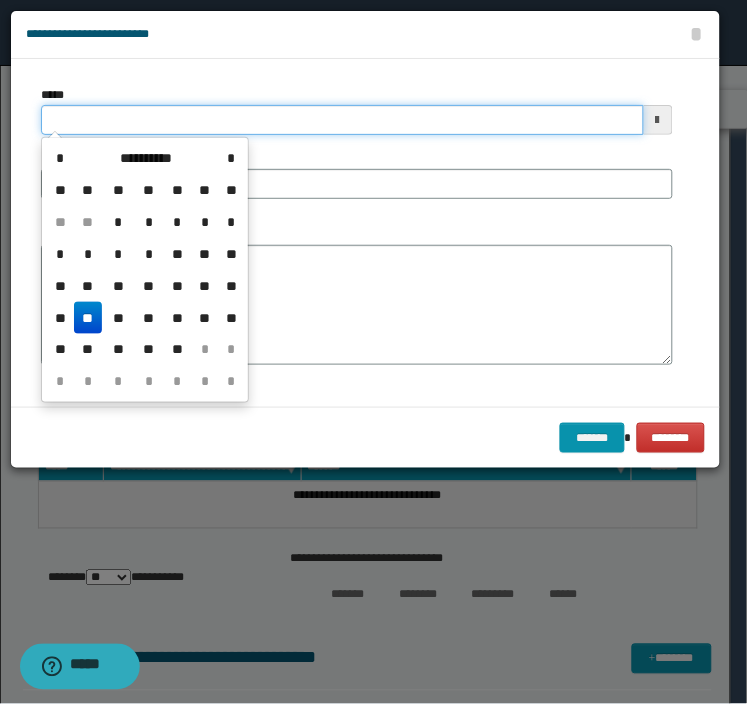 click on "*****" at bounding box center (342, 120) 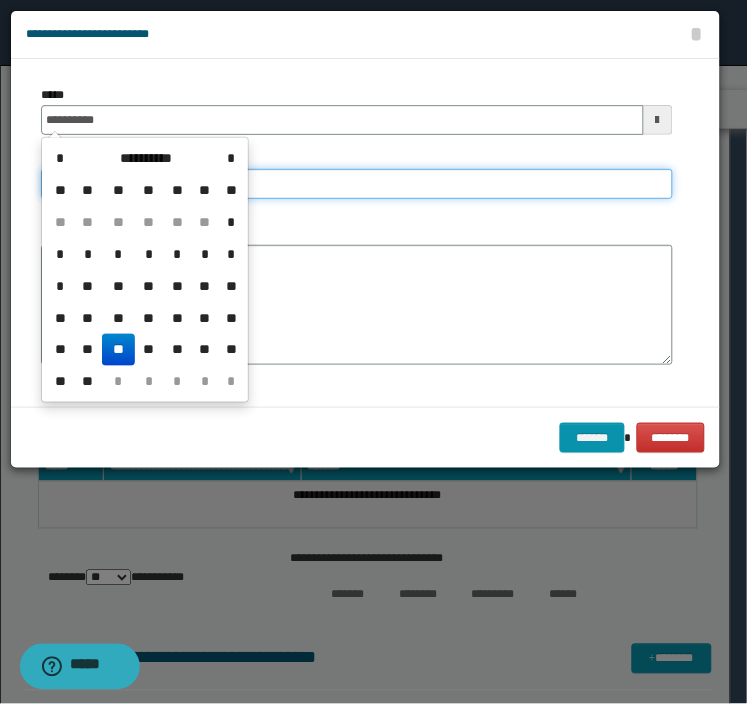 type on "**********" 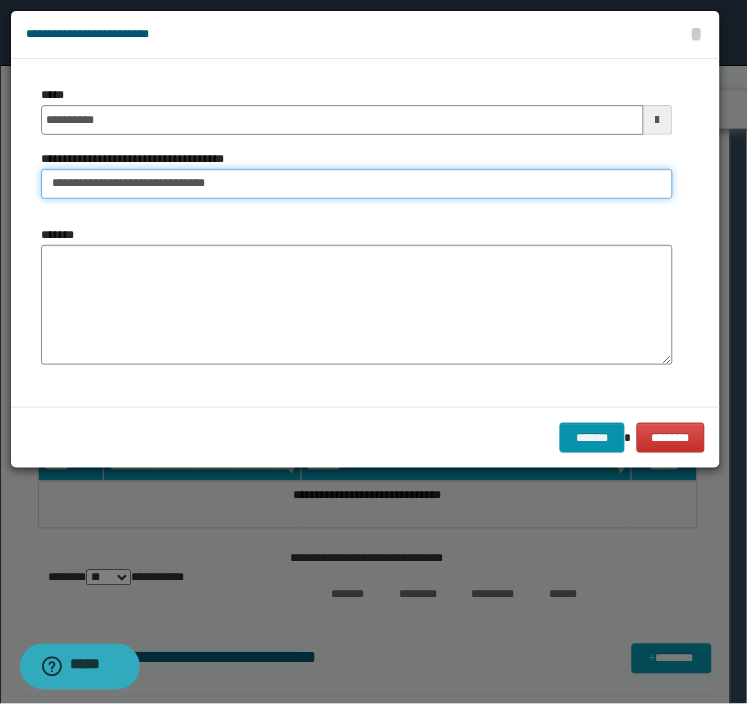 click on "**********" at bounding box center (357, 184) 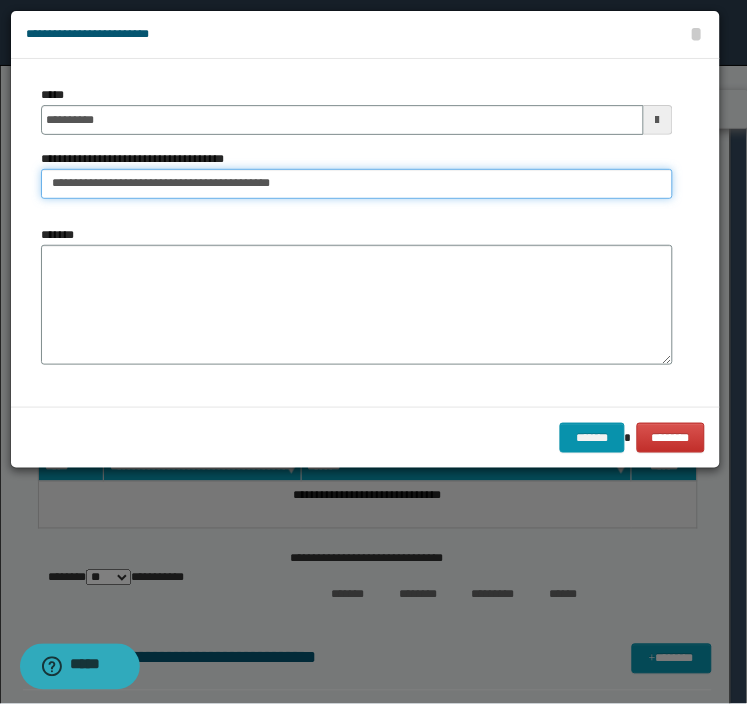 type on "**********" 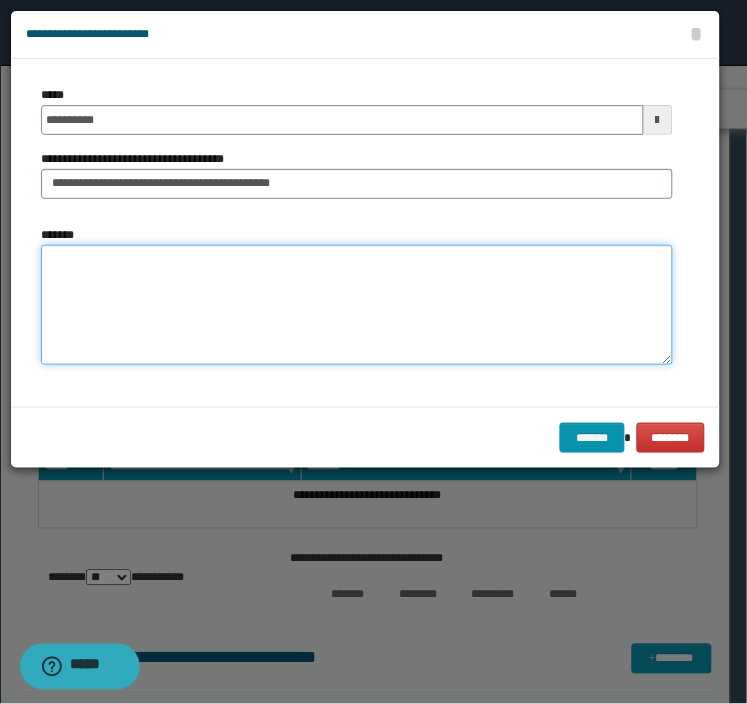 click on "*******" at bounding box center [357, 305] 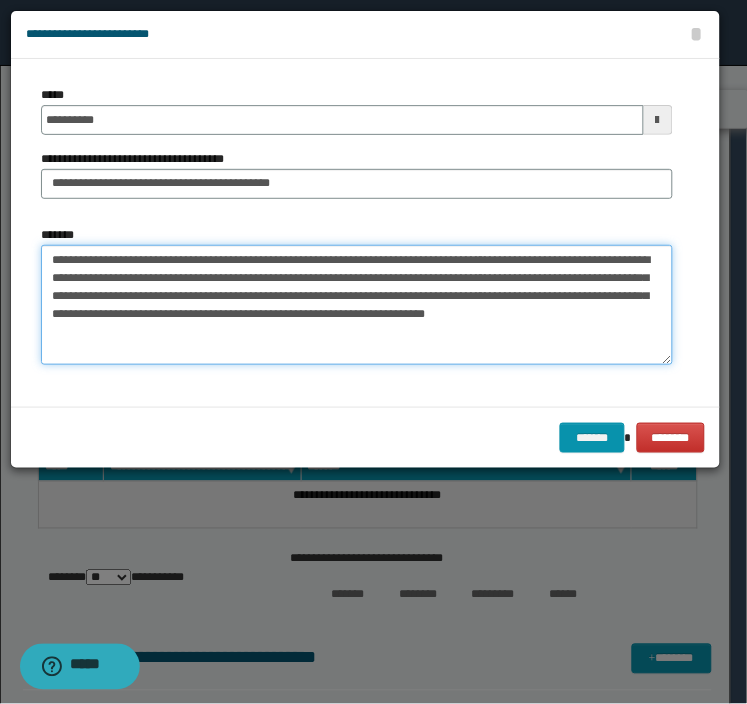 click on "**********" at bounding box center (357, 305) 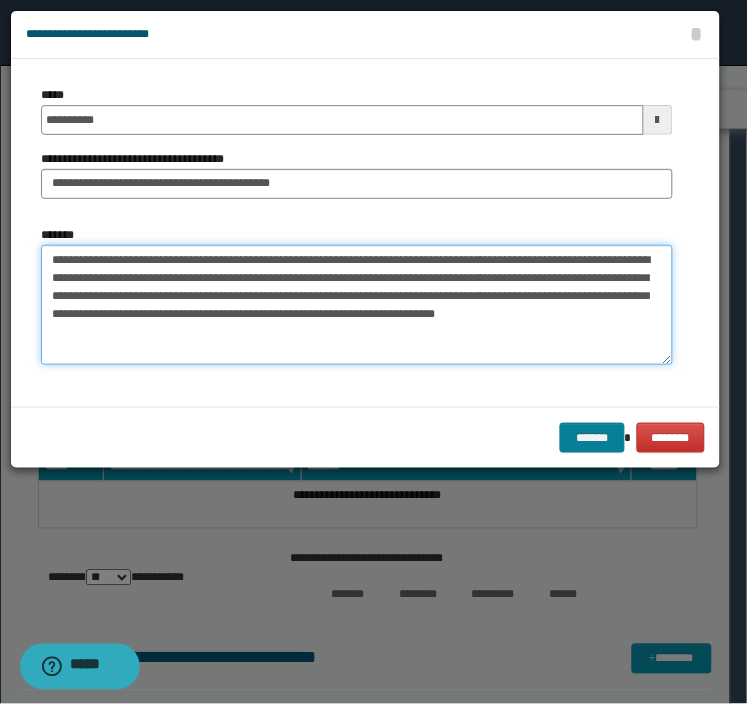 type on "**********" 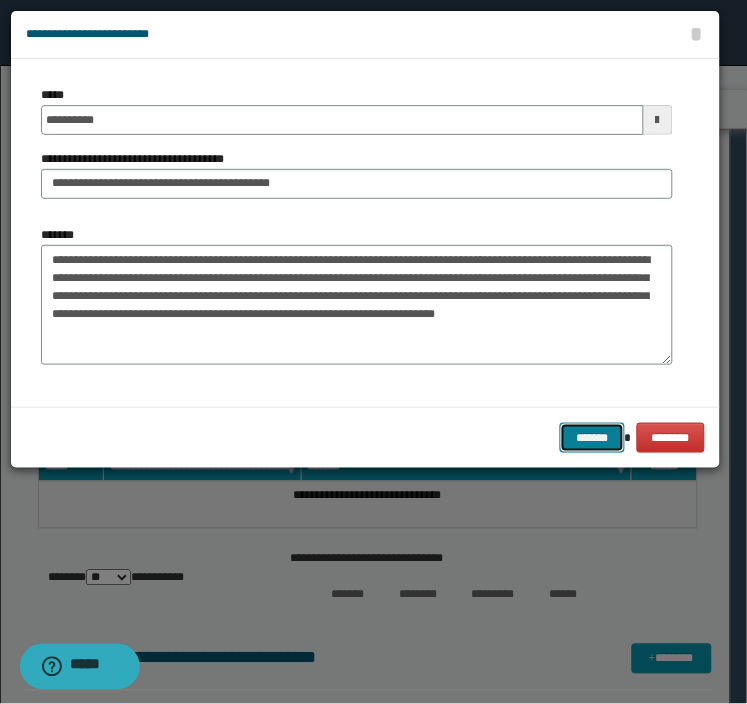 click on "*******" at bounding box center (592, 438) 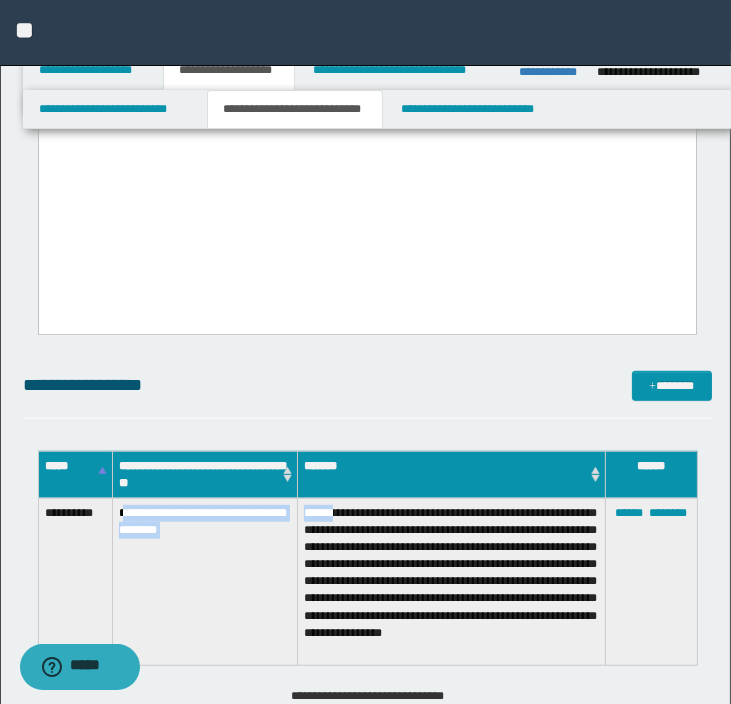 drag, startPoint x: 123, startPoint y: 514, endPoint x: 305, endPoint y: 514, distance: 182 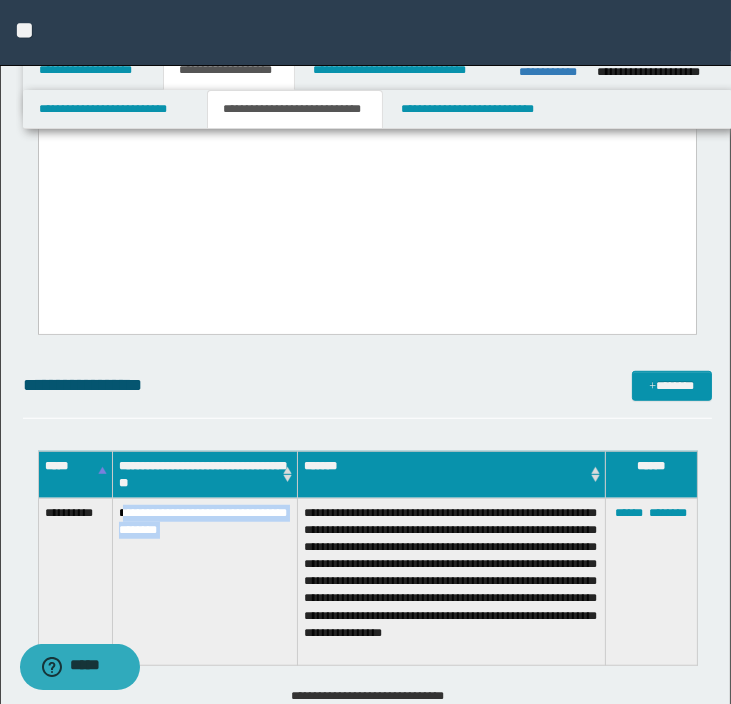 drag, startPoint x: 305, startPoint y: 514, endPoint x: 190, endPoint y: 523, distance: 115.35164 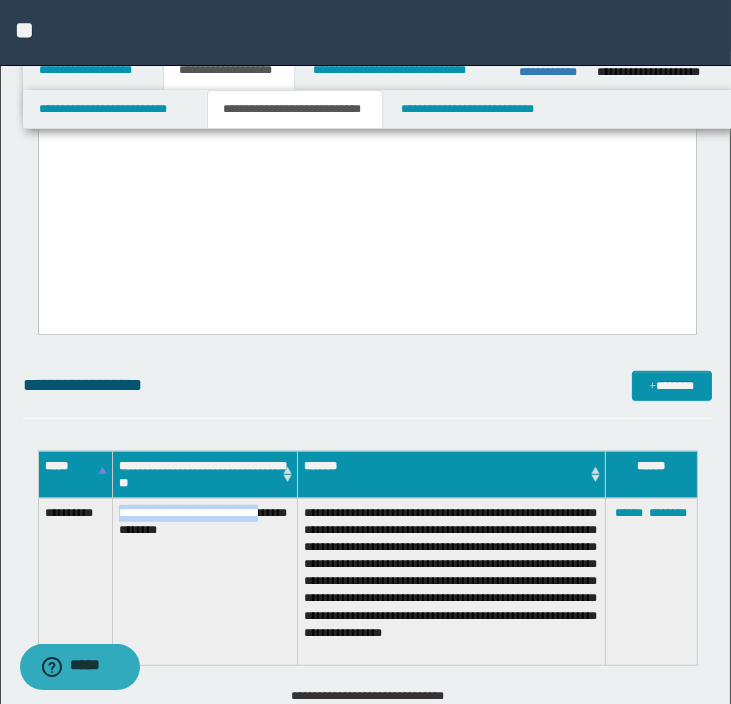 drag, startPoint x: 122, startPoint y: 515, endPoint x: 276, endPoint y: 514, distance: 154.00325 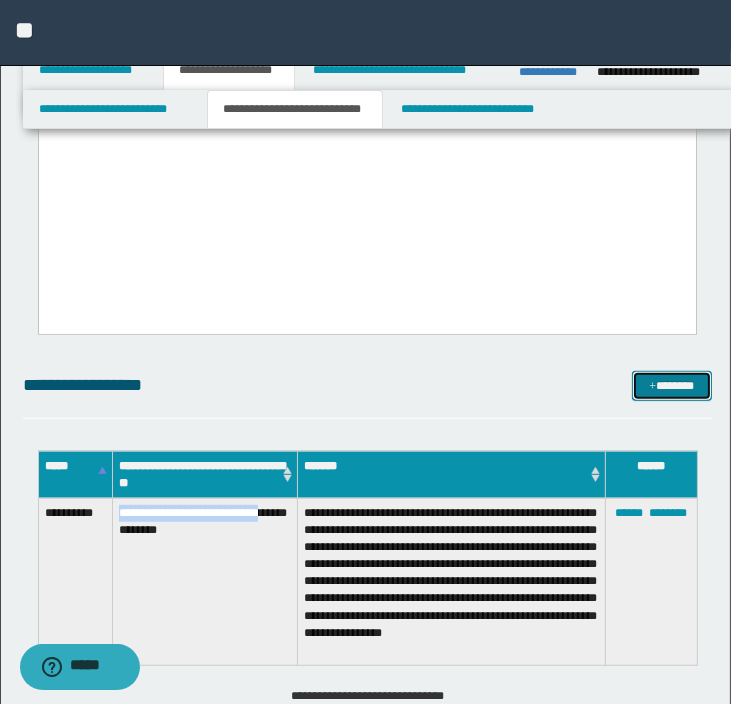 click on "*******" at bounding box center [672, 386] 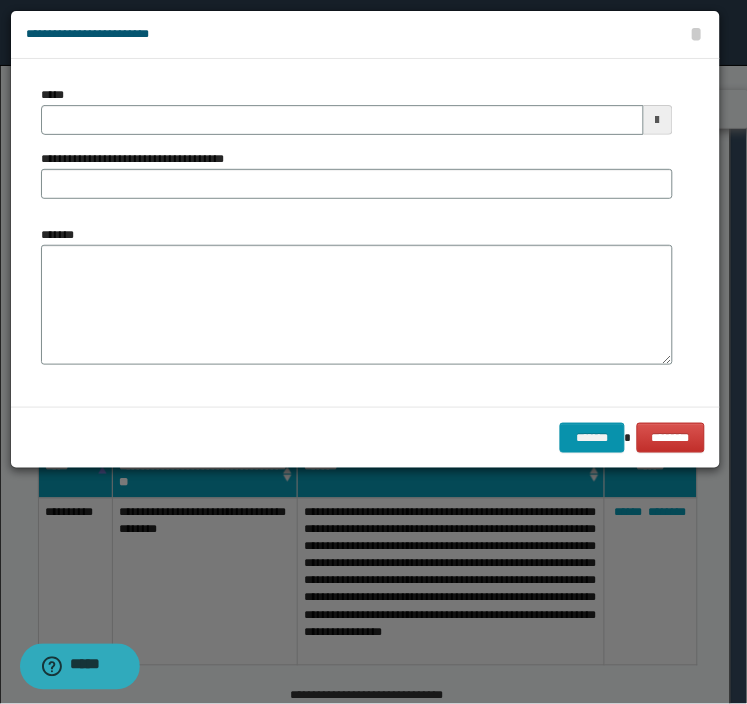 click on "**********" at bounding box center (357, 150) 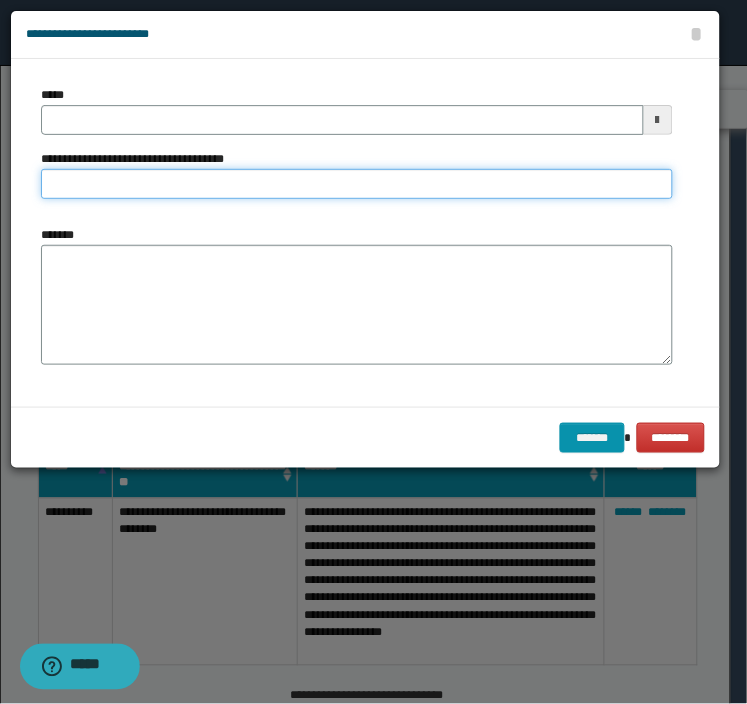 click on "**********" at bounding box center (357, 184) 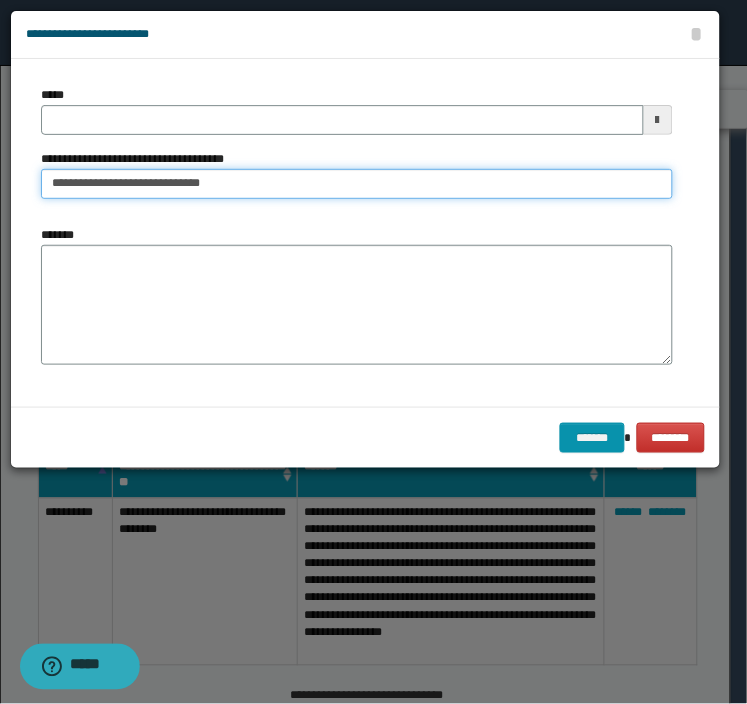type on "**********" 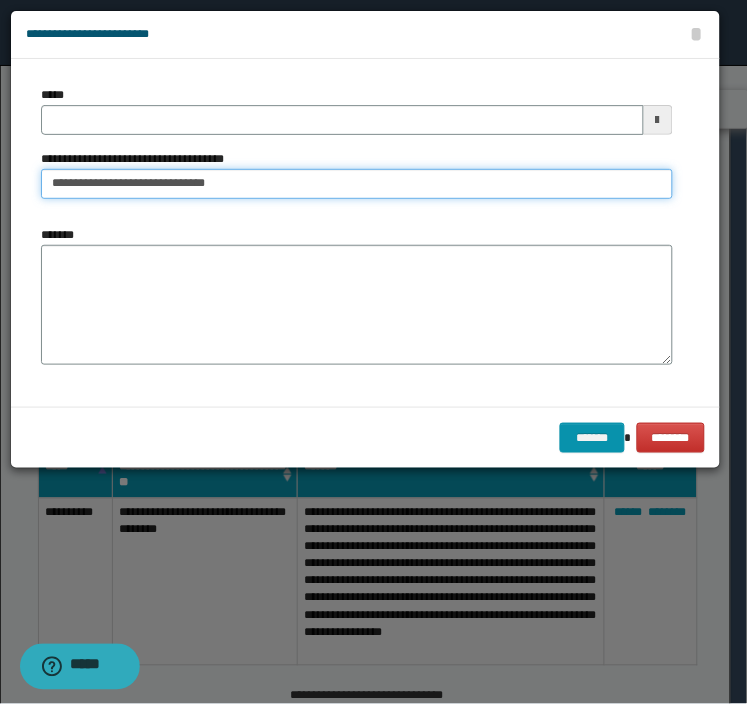 type 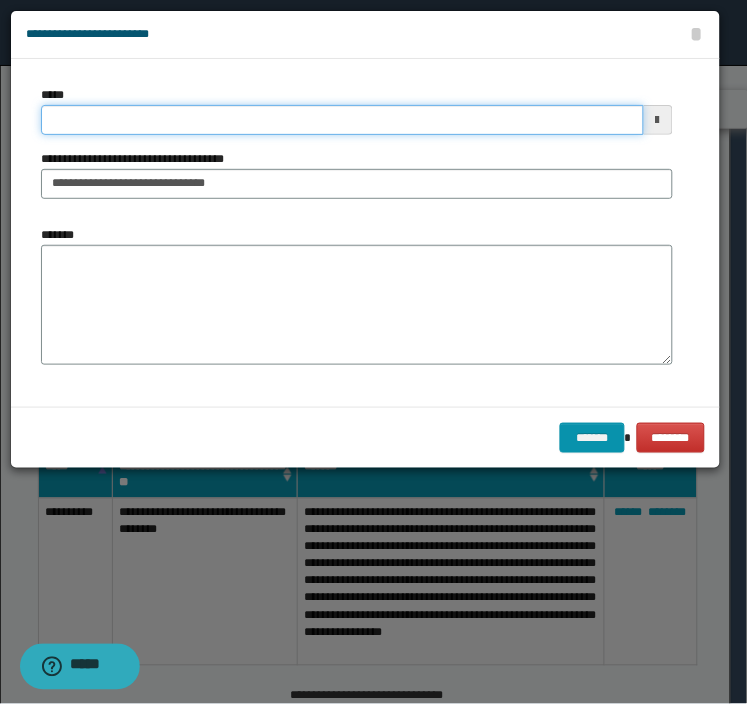 click on "*****" at bounding box center (342, 120) 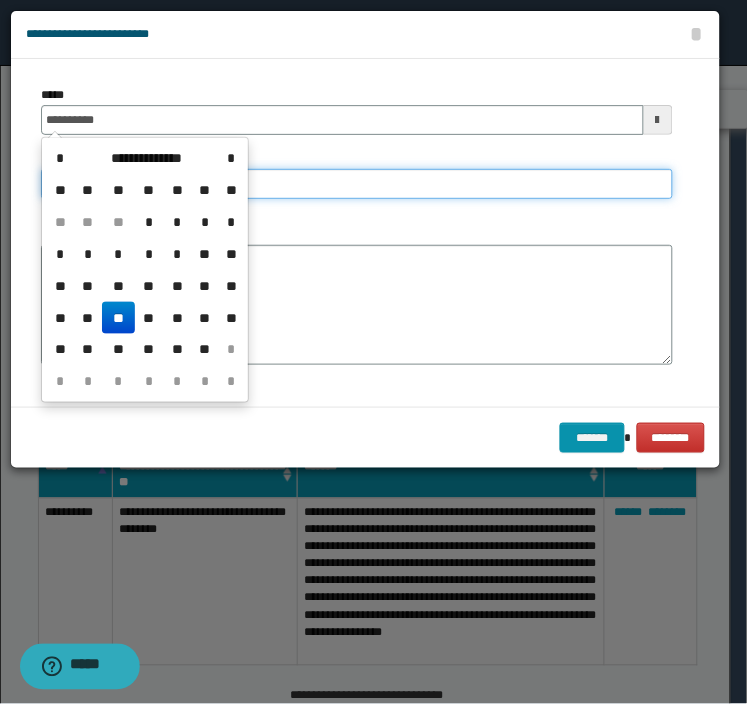 type on "**********" 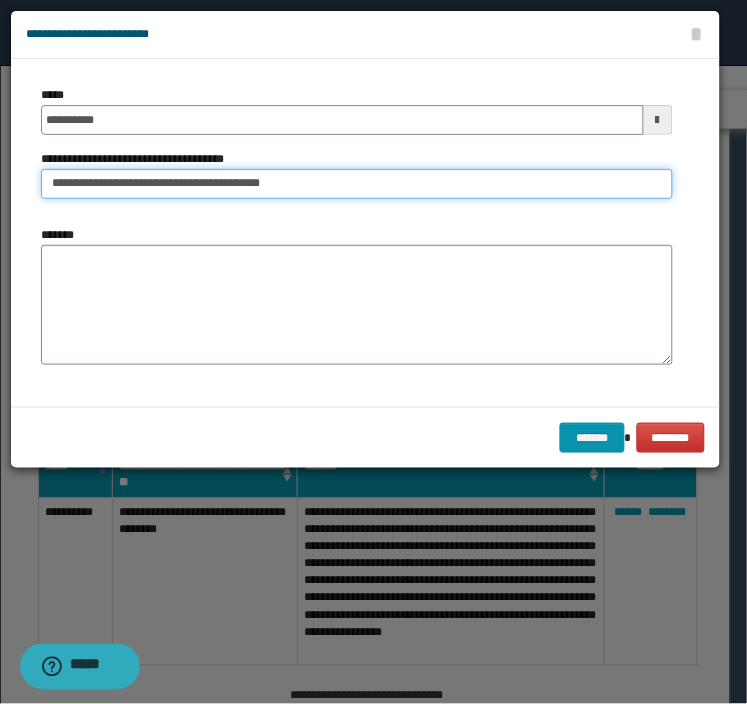 type on "**********" 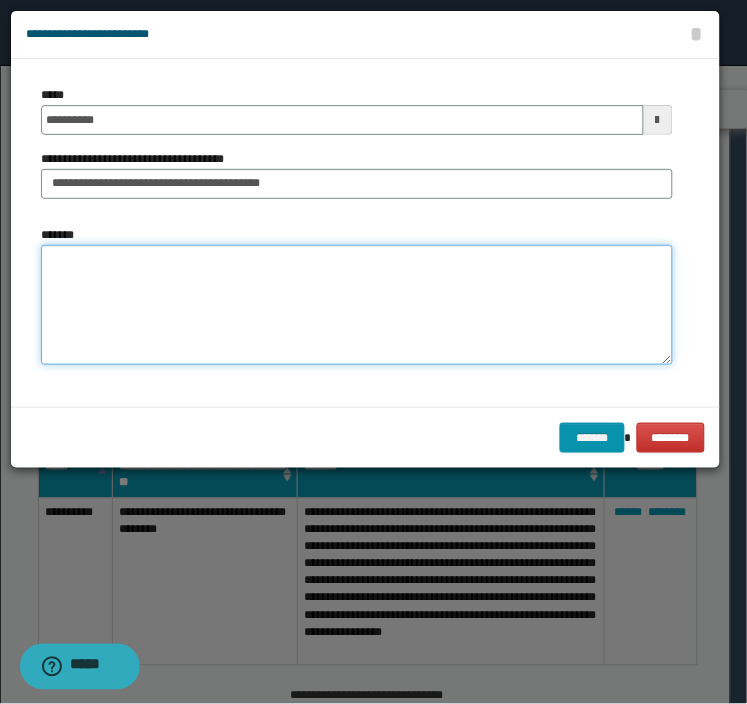 click on "*******" at bounding box center [357, 305] 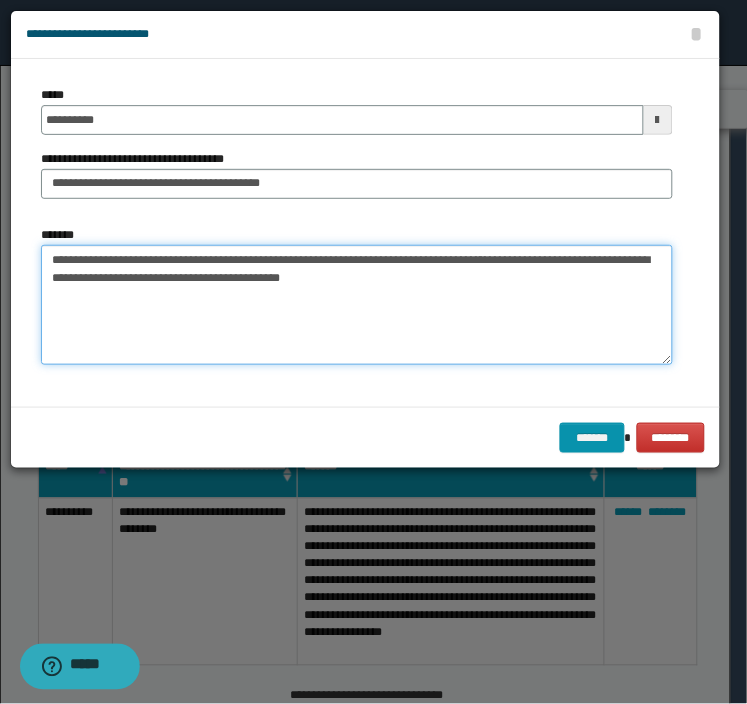 click on "**********" at bounding box center [357, 305] 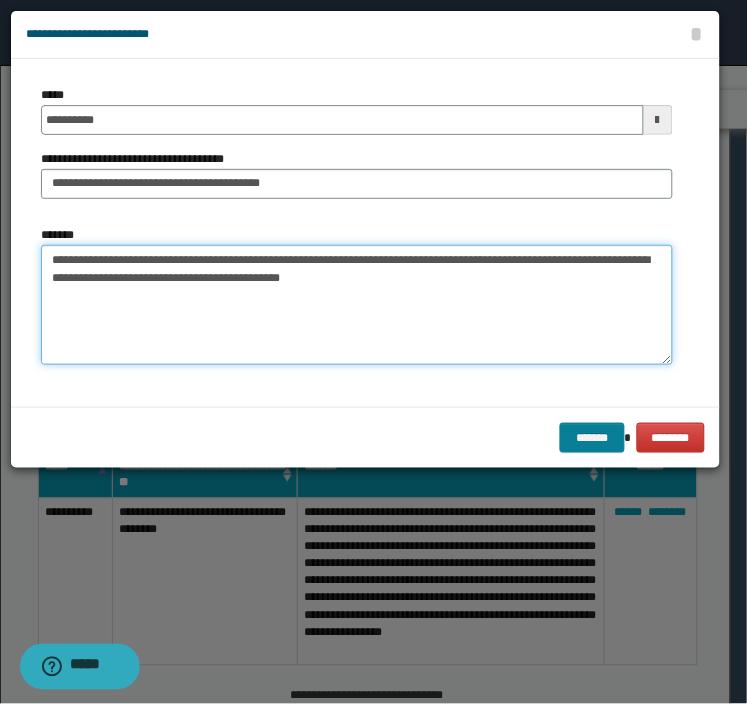 type on "**********" 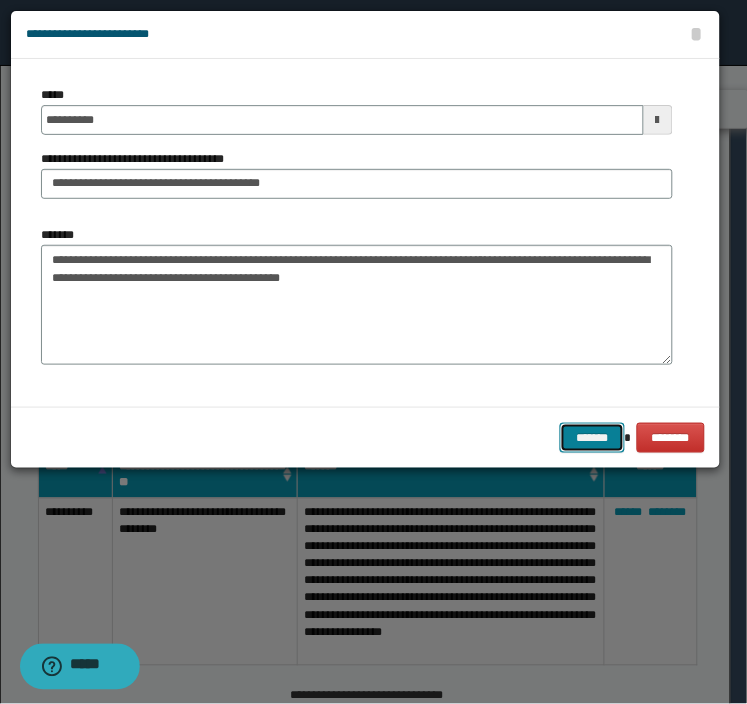 click on "*******" at bounding box center (592, 438) 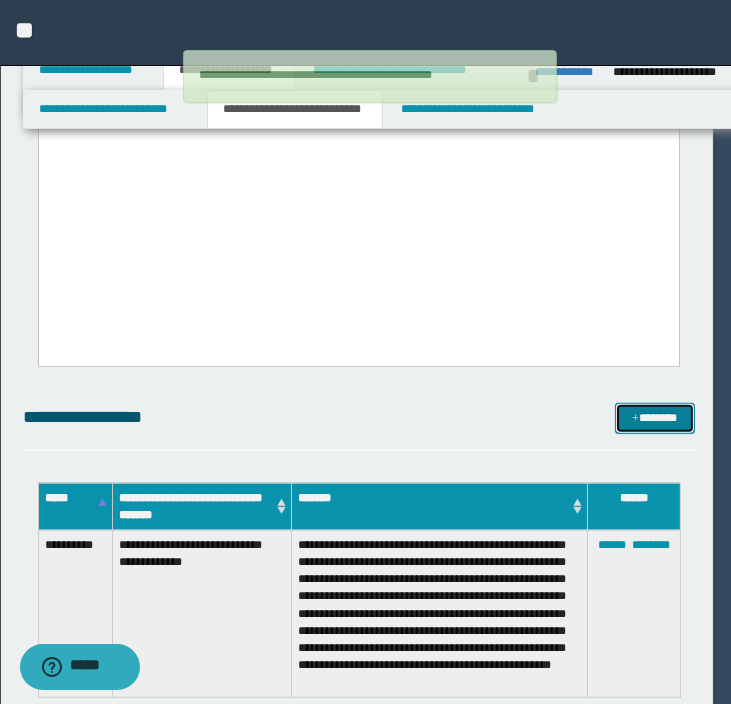 type 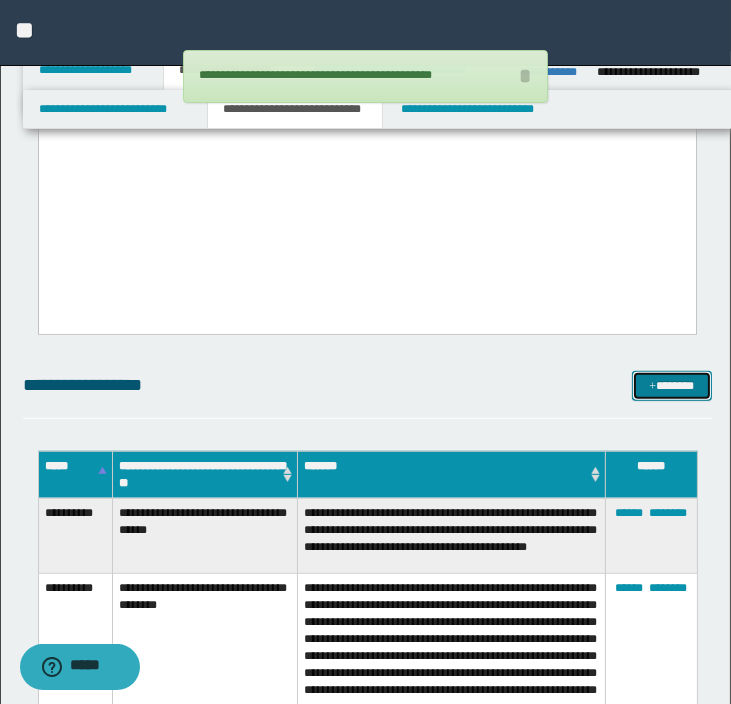 click on "*******" at bounding box center (672, 386) 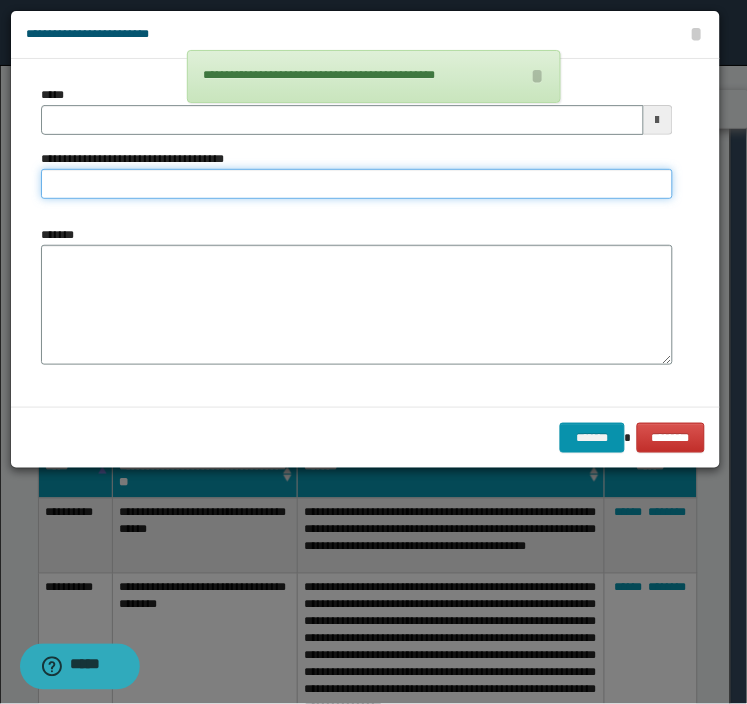click on "**********" at bounding box center (357, 184) 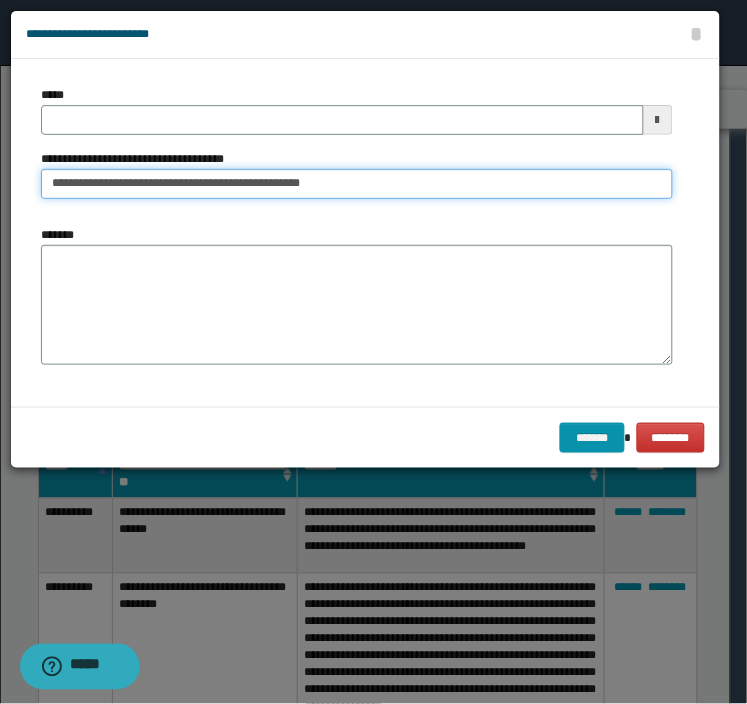 type on "**********" 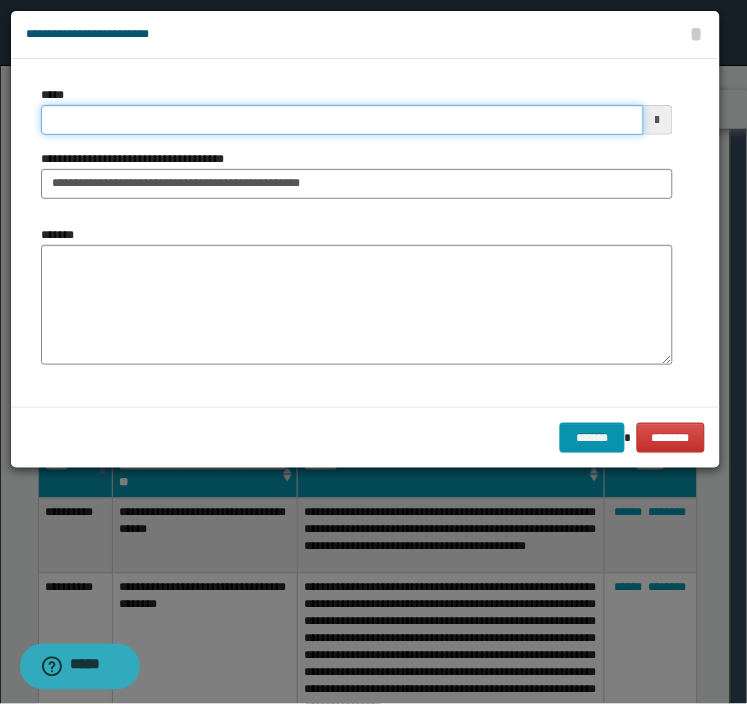 click on "*****" at bounding box center (342, 120) 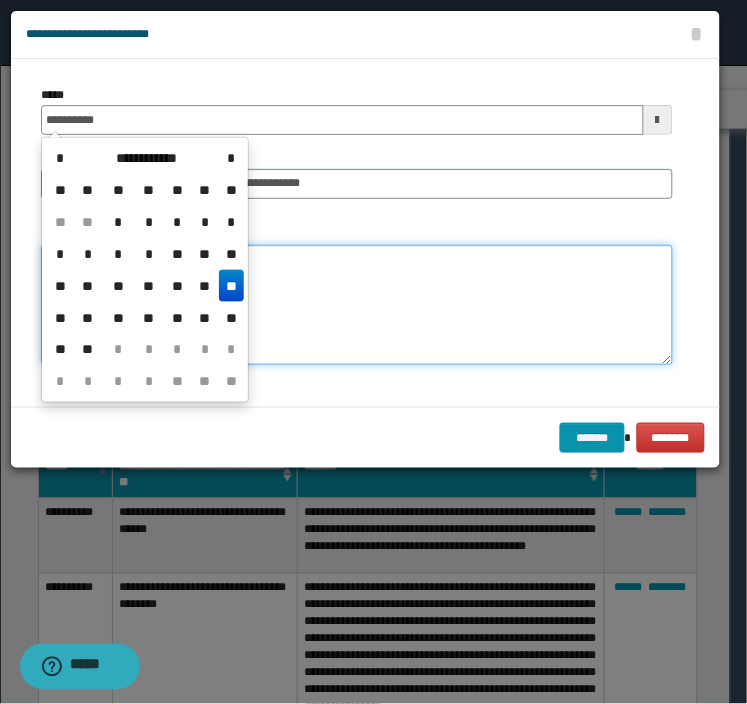 type on "**********" 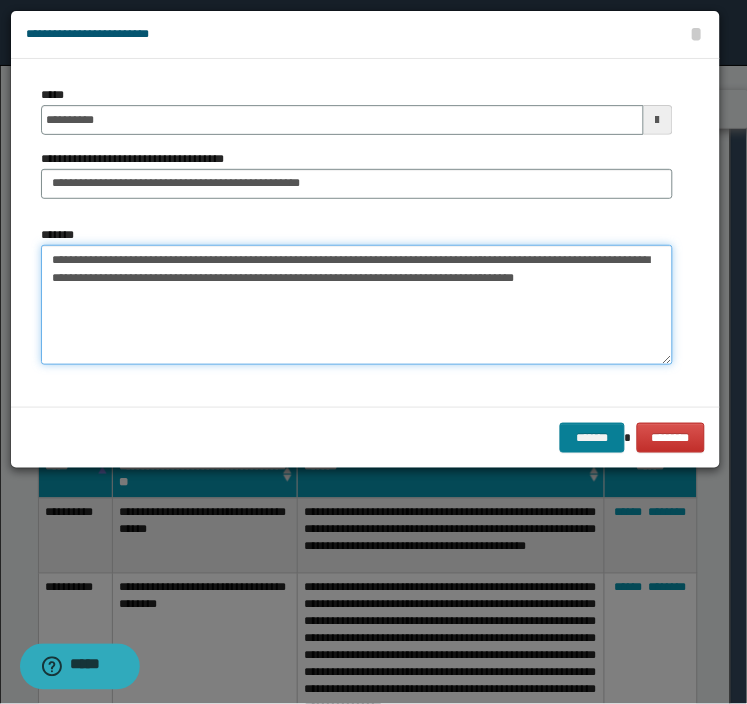 type on "**********" 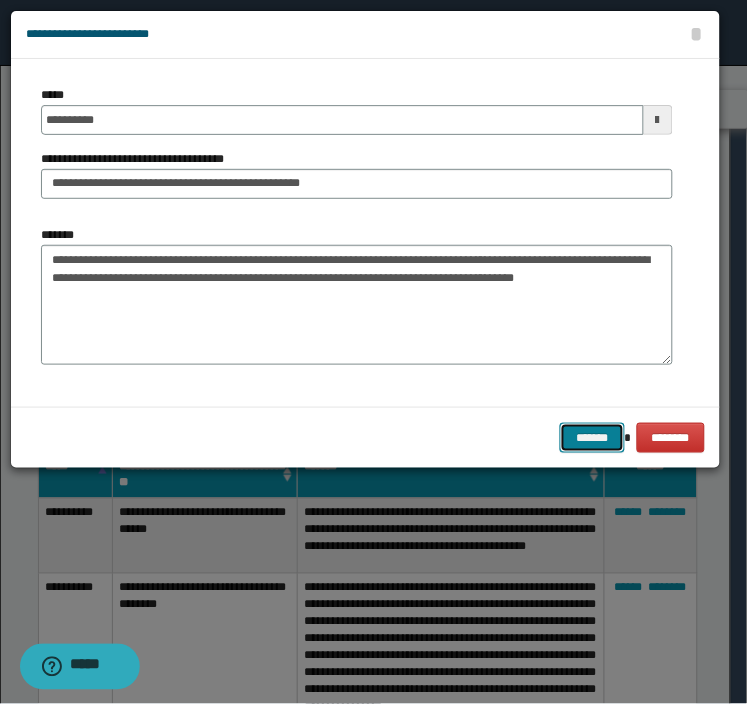 click on "*******" at bounding box center [592, 438] 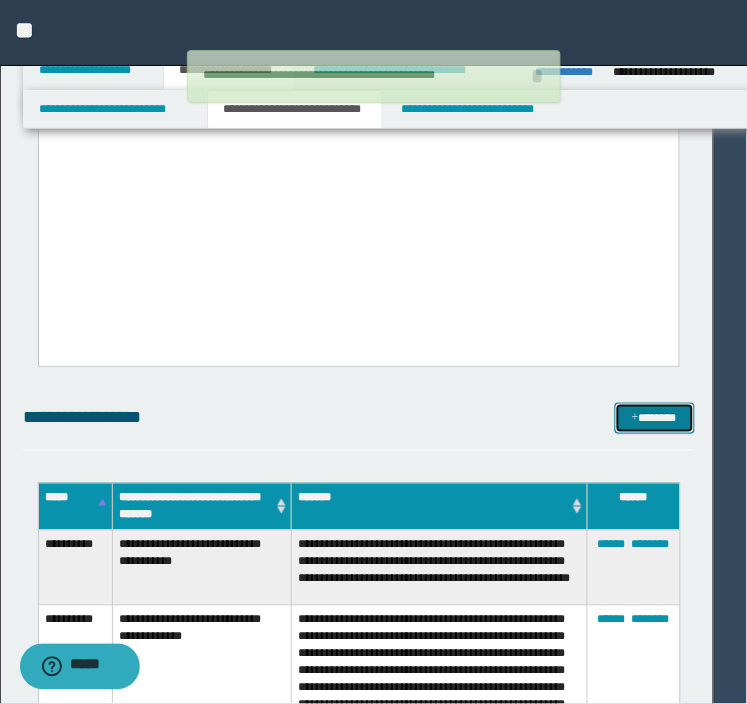type 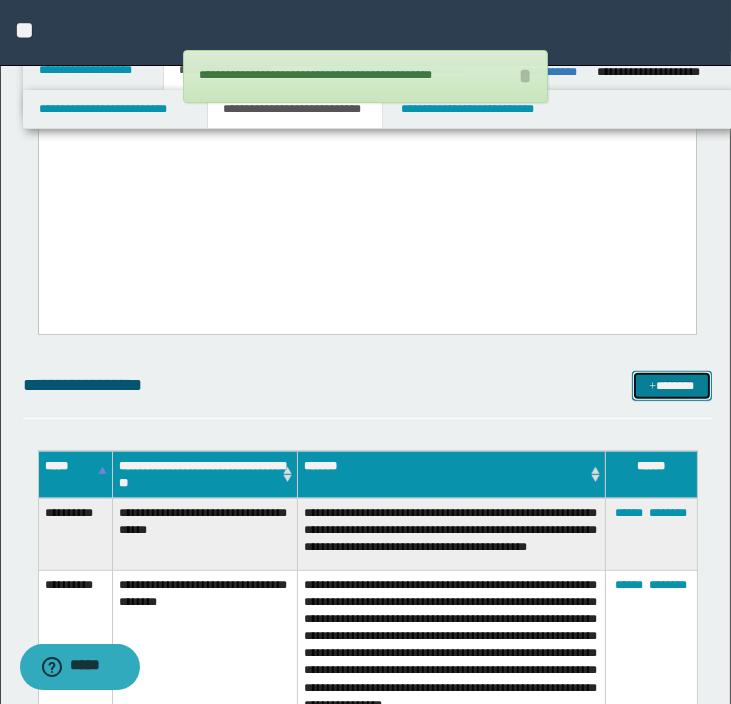 click on "*******" at bounding box center (672, 386) 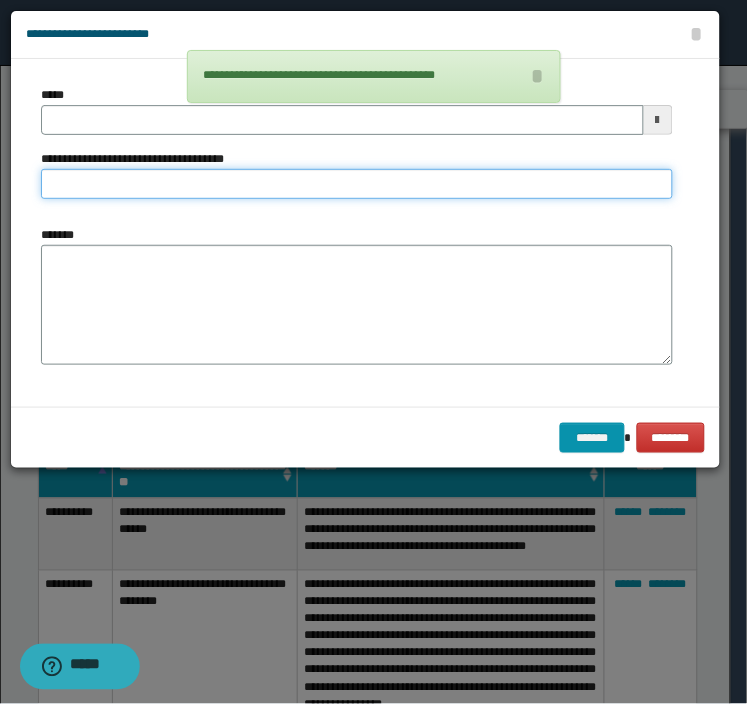 click on "**********" at bounding box center [357, 184] 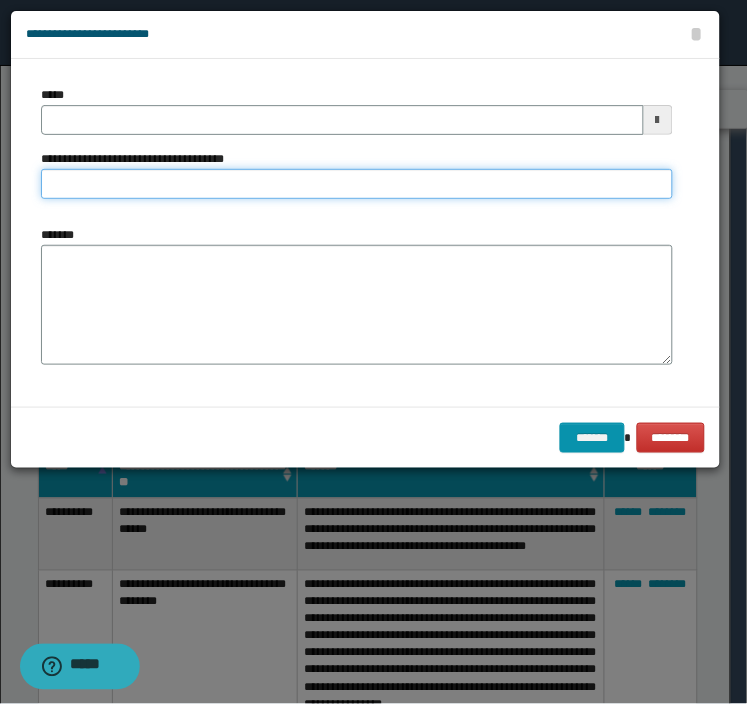paste on "**********" 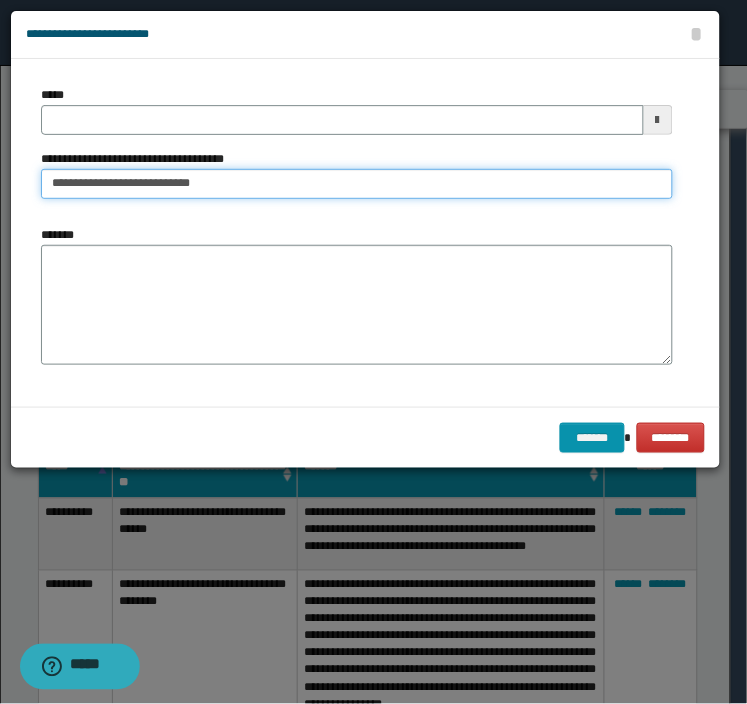 type 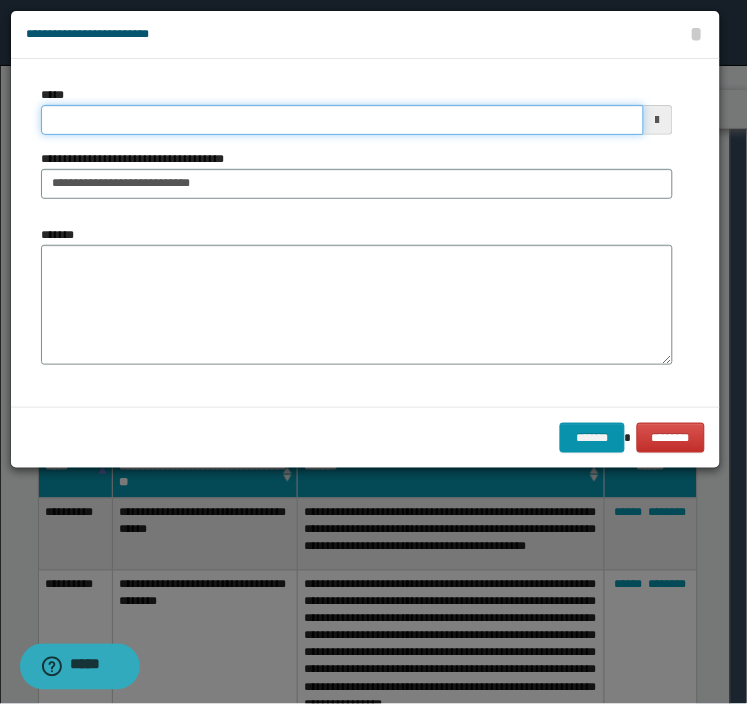 click on "*****" at bounding box center (342, 120) 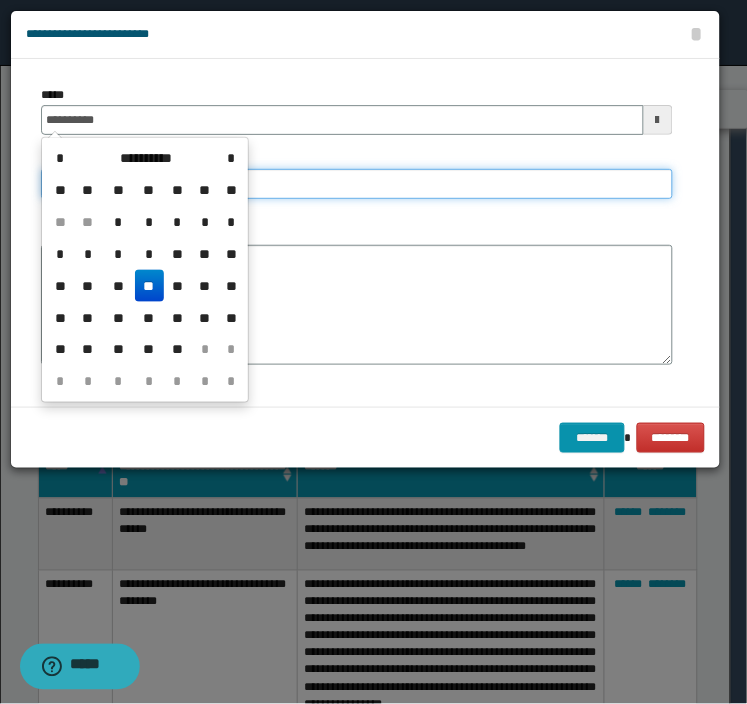 type on "**********" 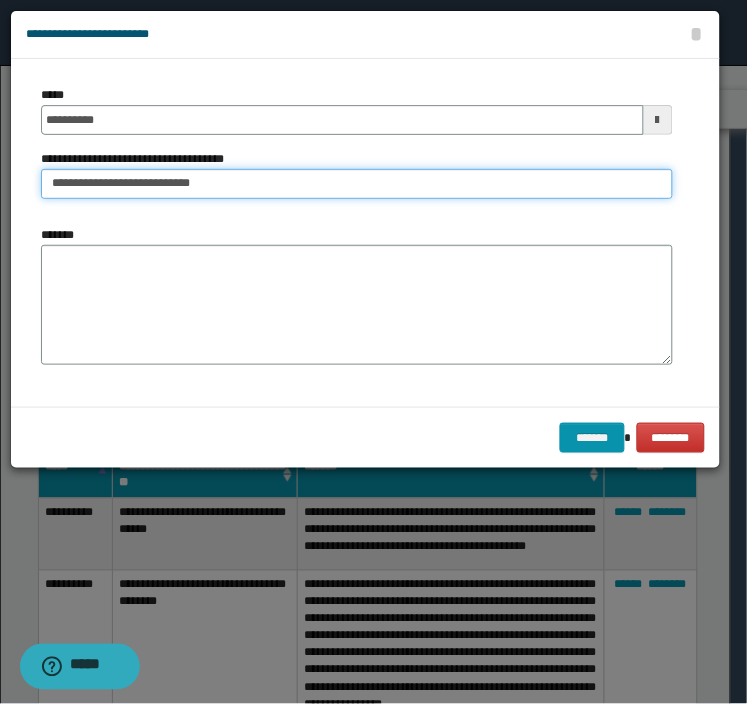 click on "**********" at bounding box center (357, 184) 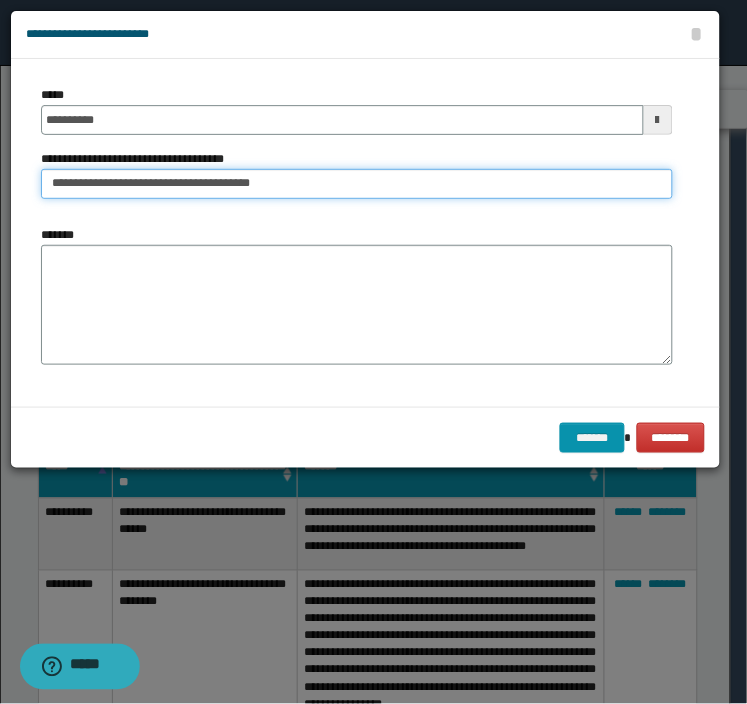 type on "**********" 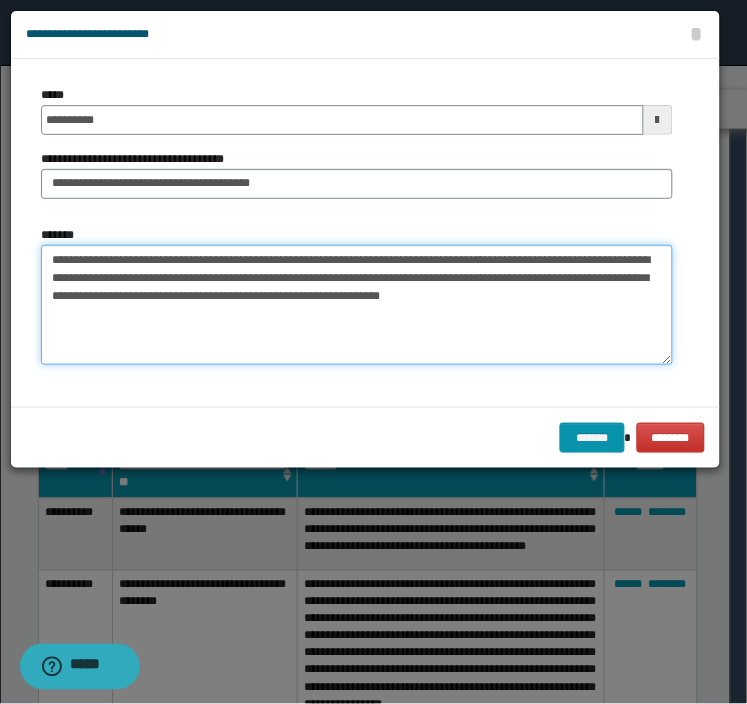 drag, startPoint x: 358, startPoint y: 311, endPoint x: 347, endPoint y: 303, distance: 13.601471 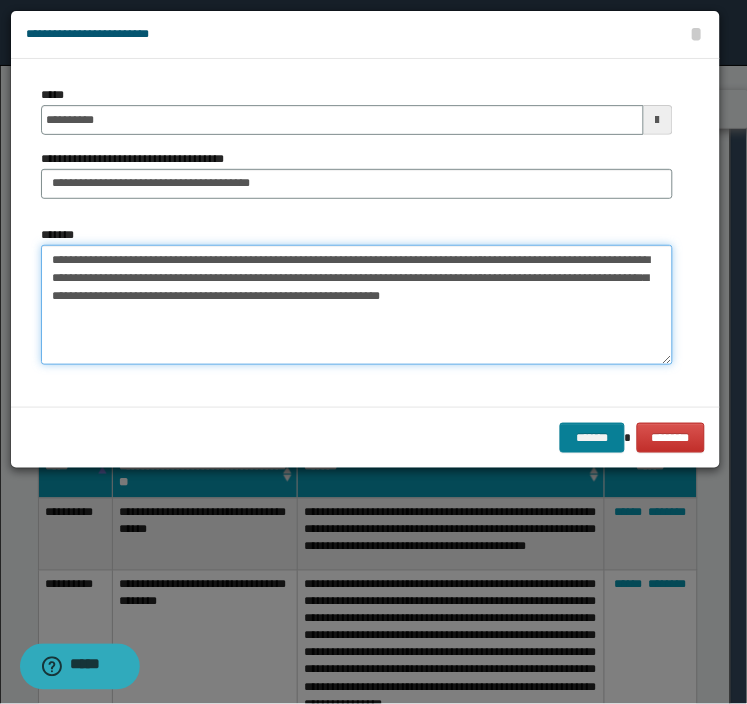 type on "**********" 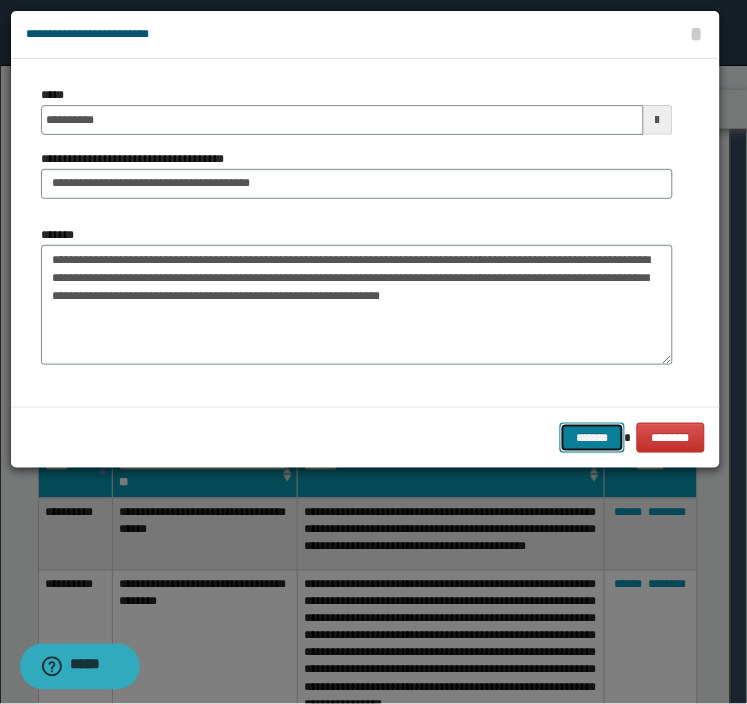 click on "*******" at bounding box center [592, 438] 